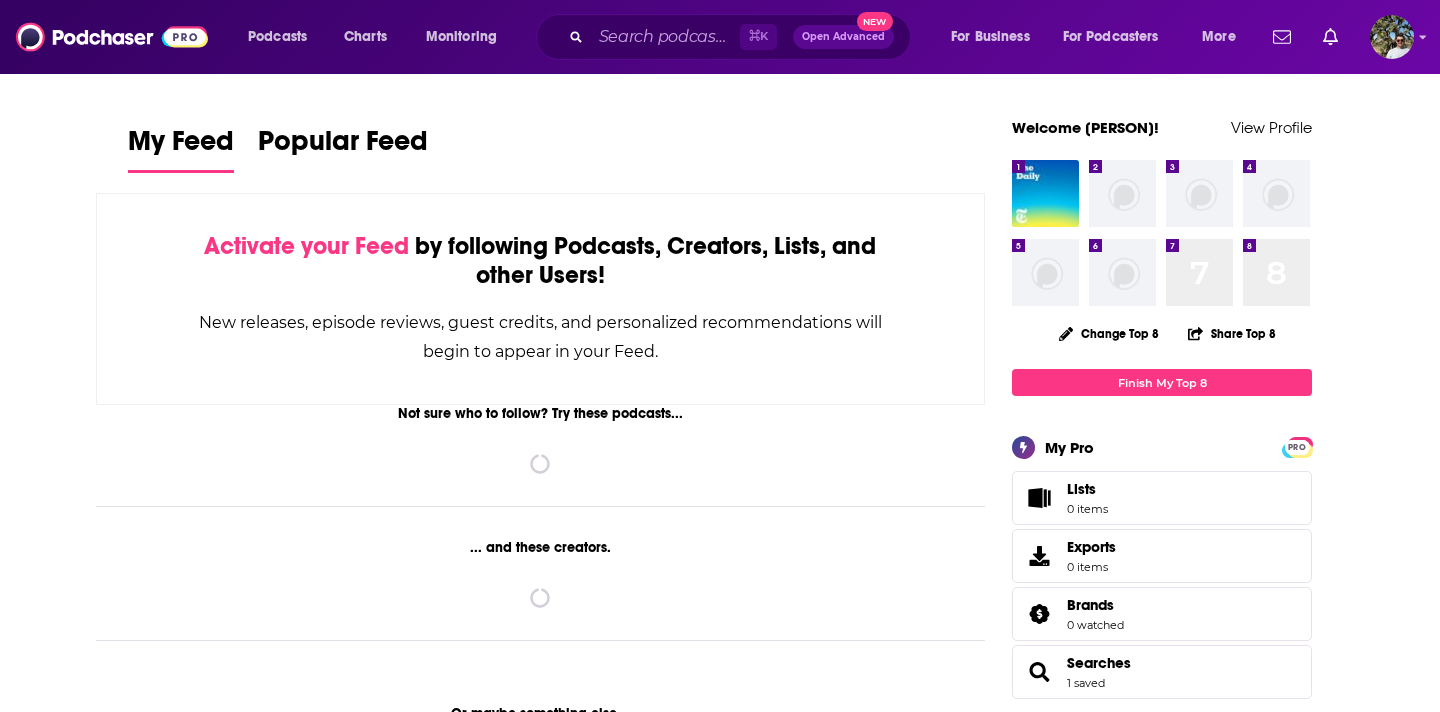 scroll, scrollTop: 0, scrollLeft: 0, axis: both 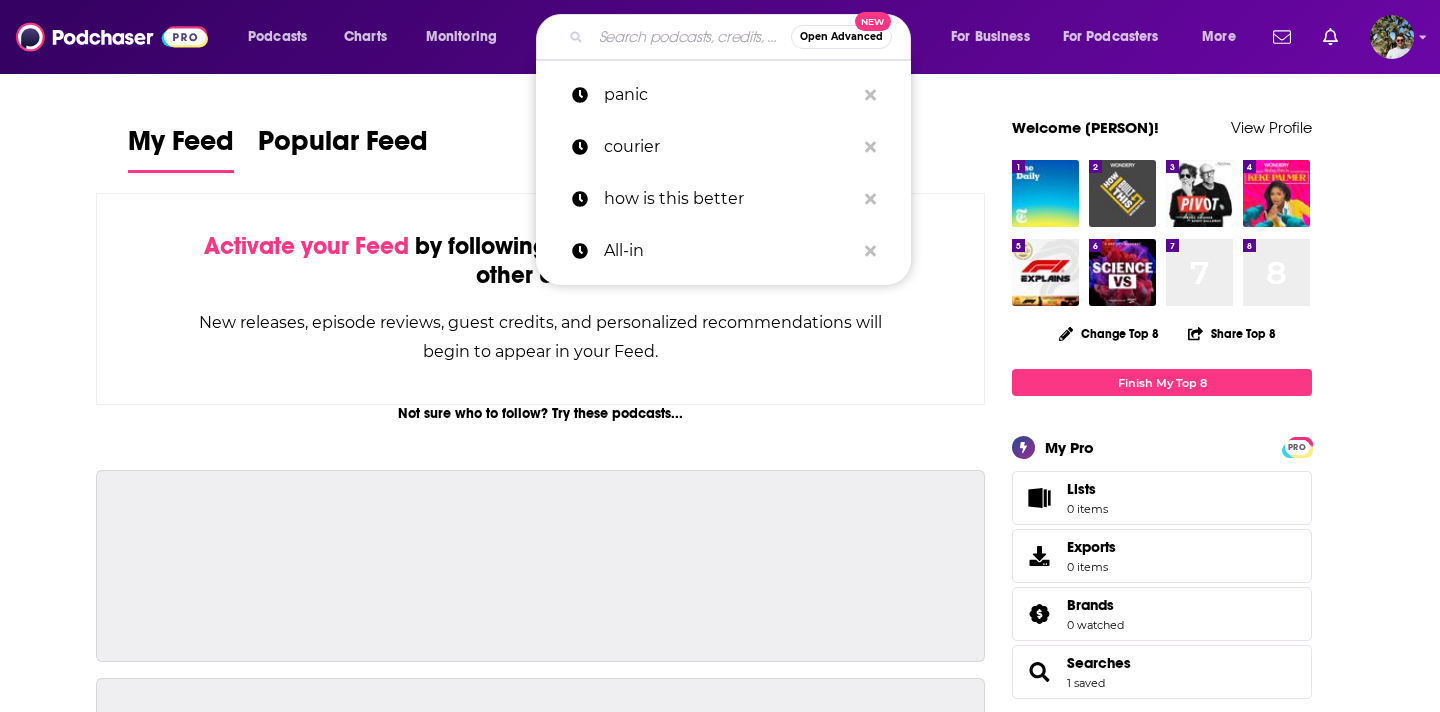 click at bounding box center [691, 37] 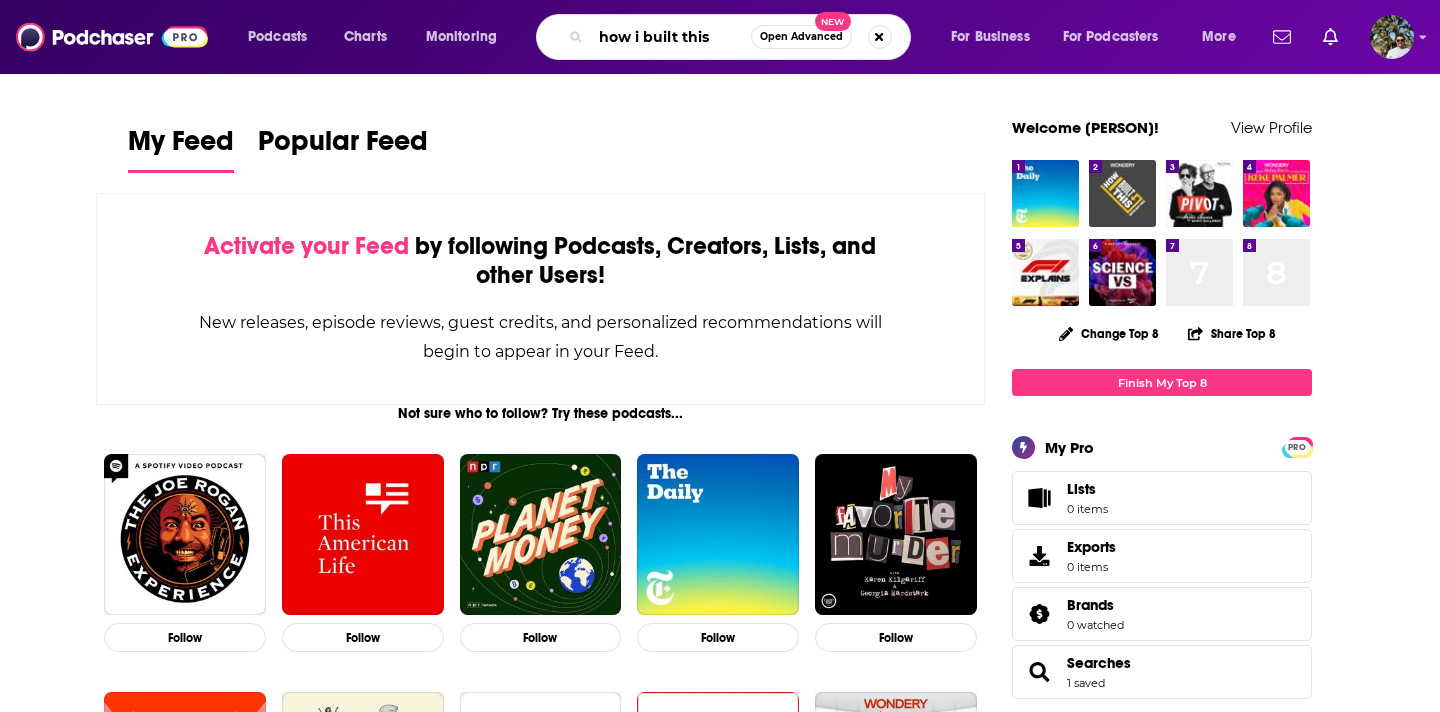 type on "how i built this" 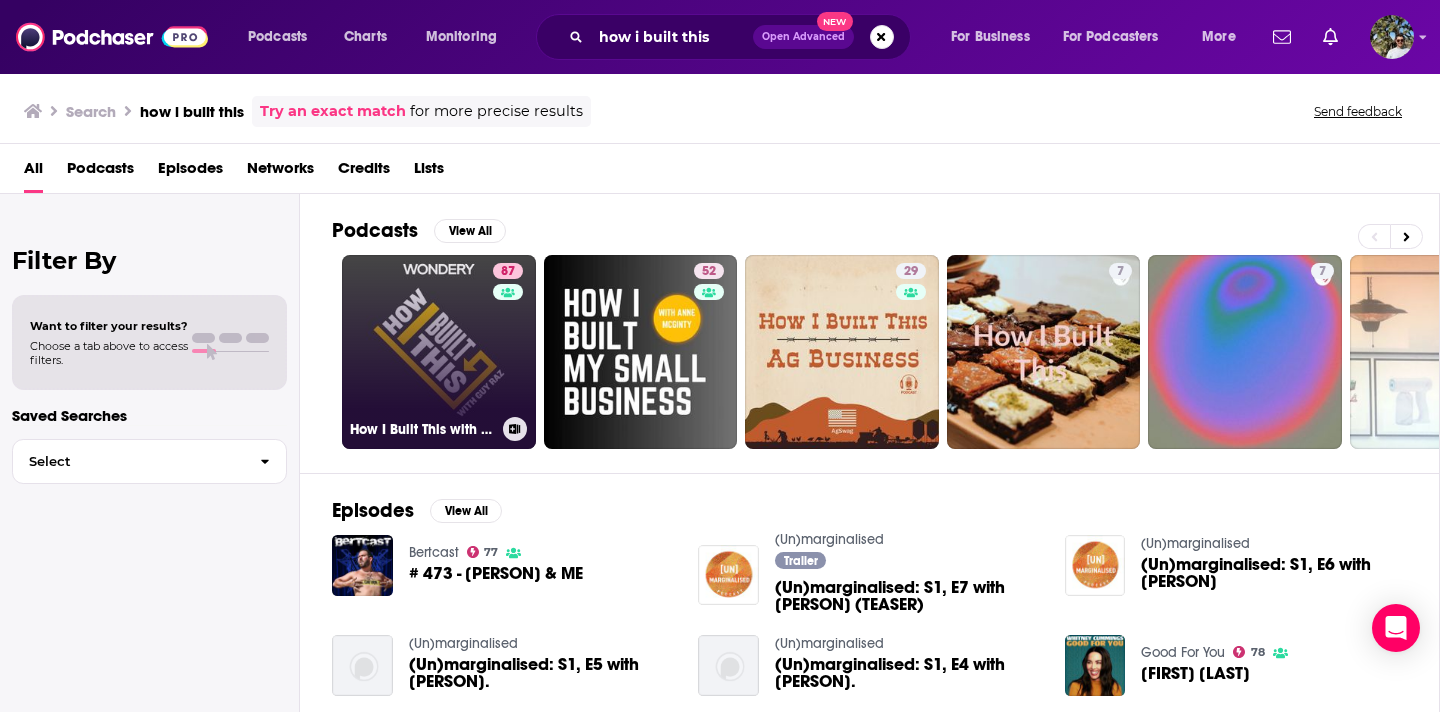 click on "87 How I Built This with [PERSON]" at bounding box center (439, 352) 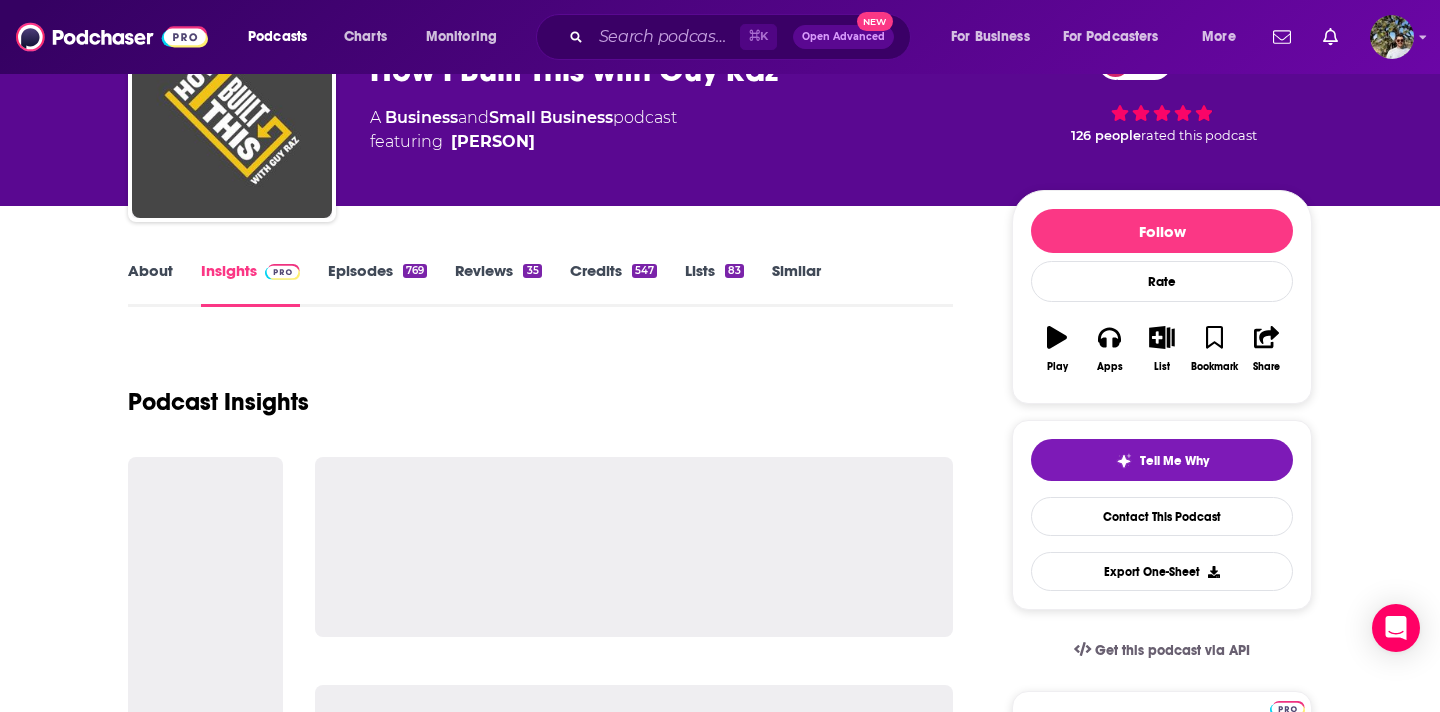 scroll, scrollTop: 146, scrollLeft: 0, axis: vertical 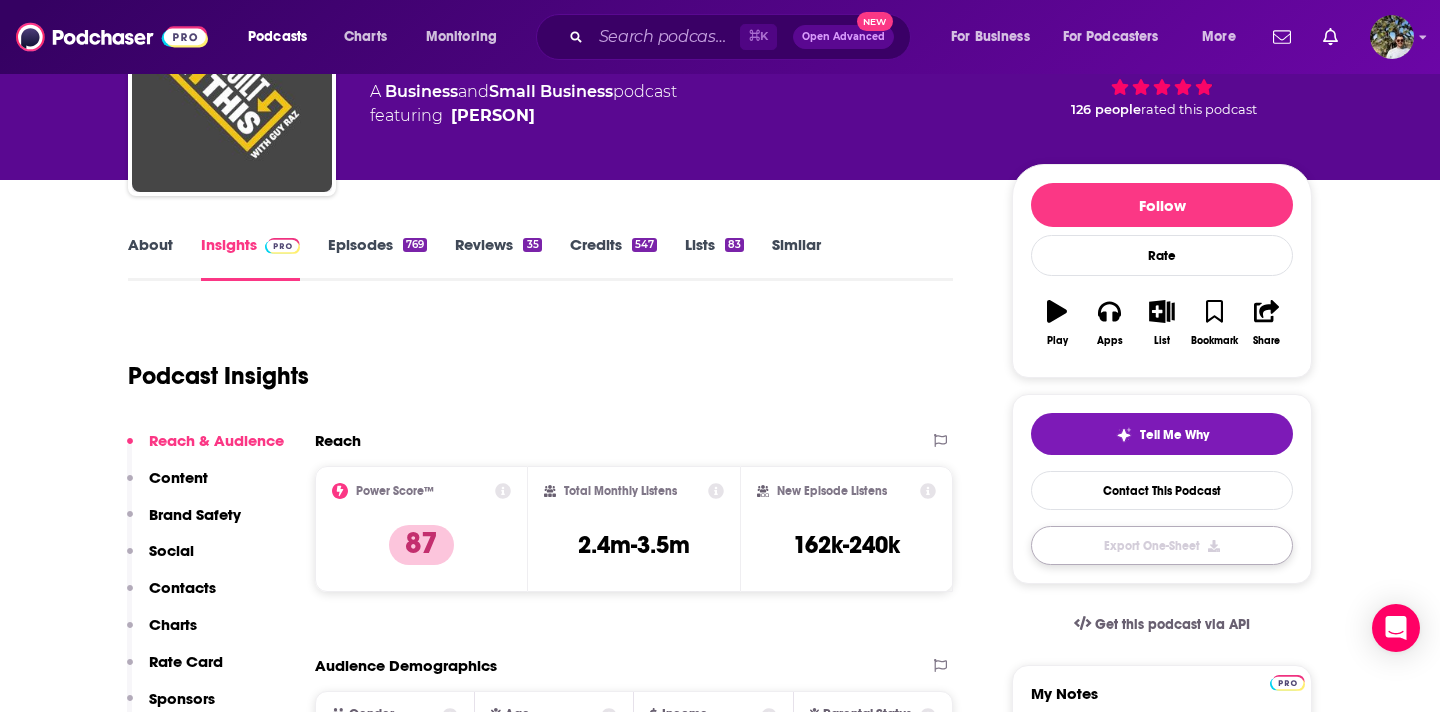 click on "Export One-Sheet" at bounding box center (1162, 545) 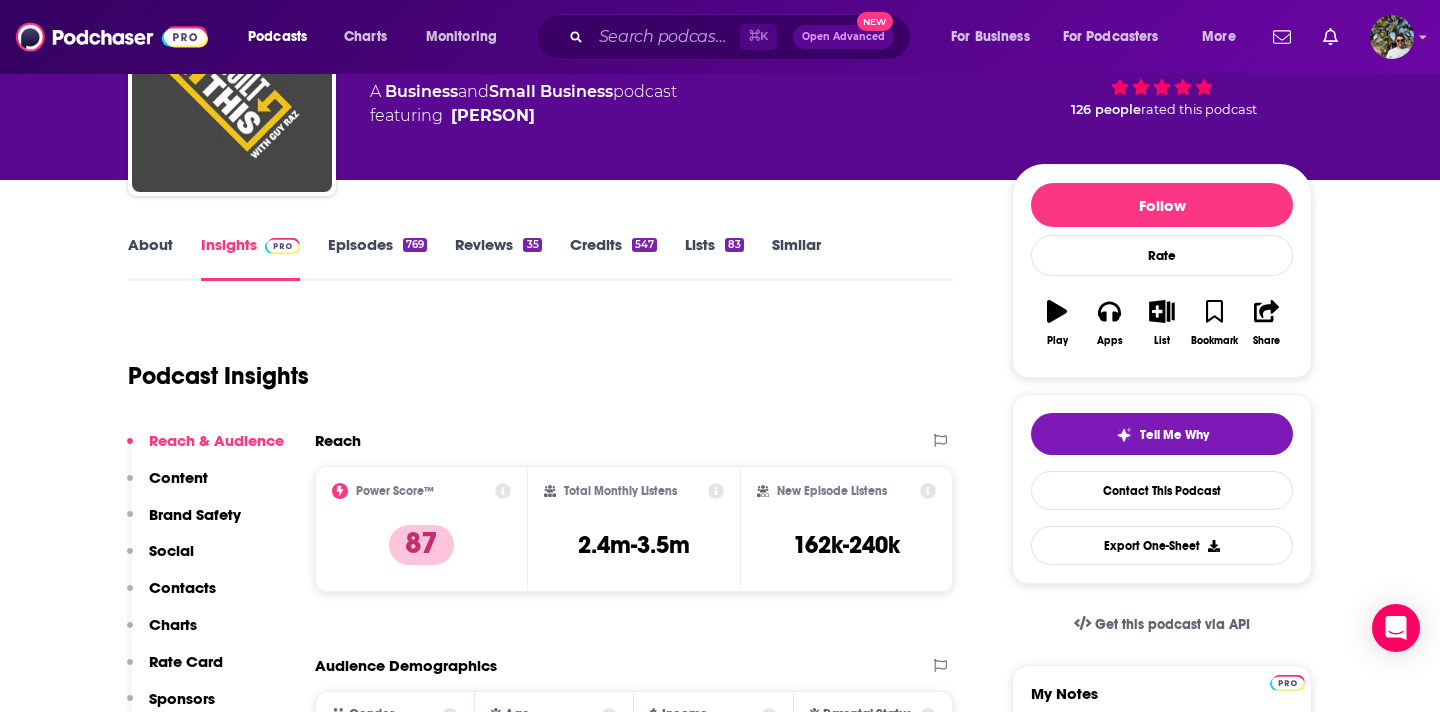 scroll, scrollTop: 0, scrollLeft: 0, axis: both 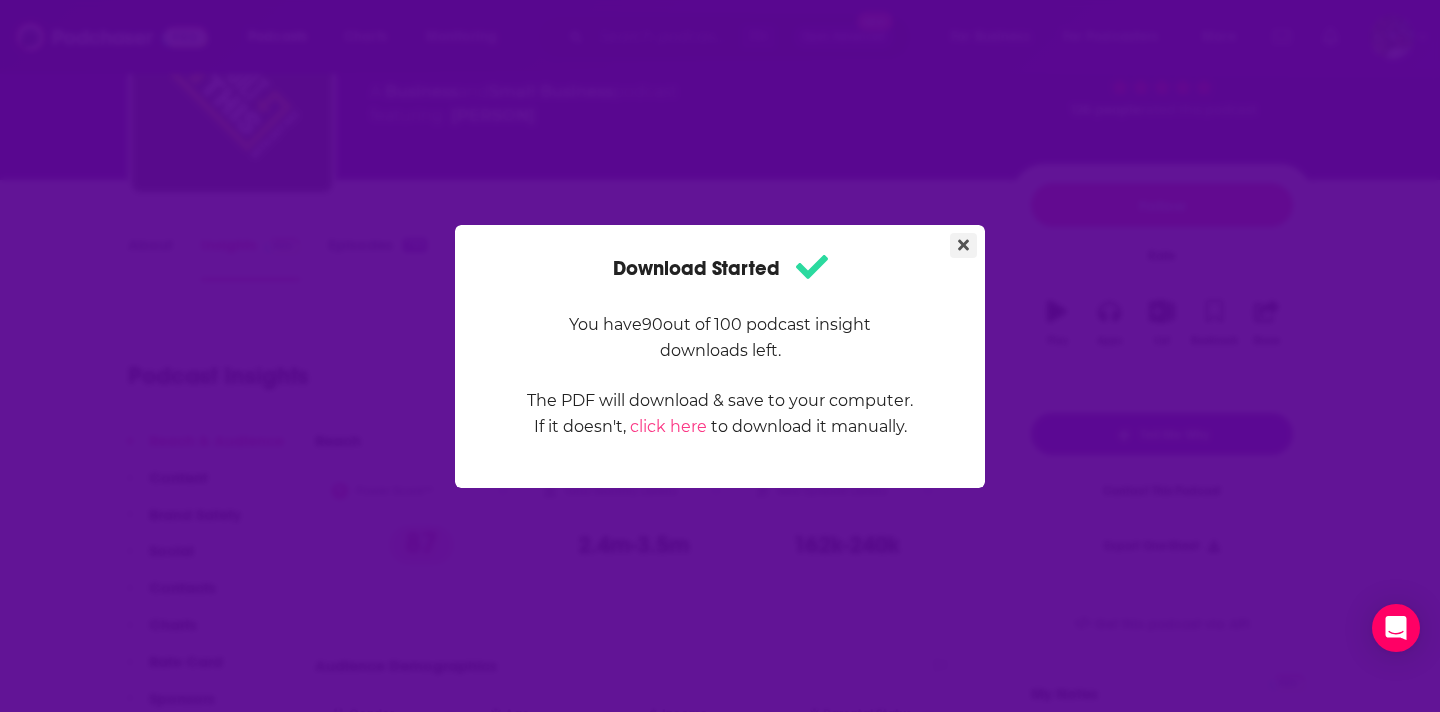 click 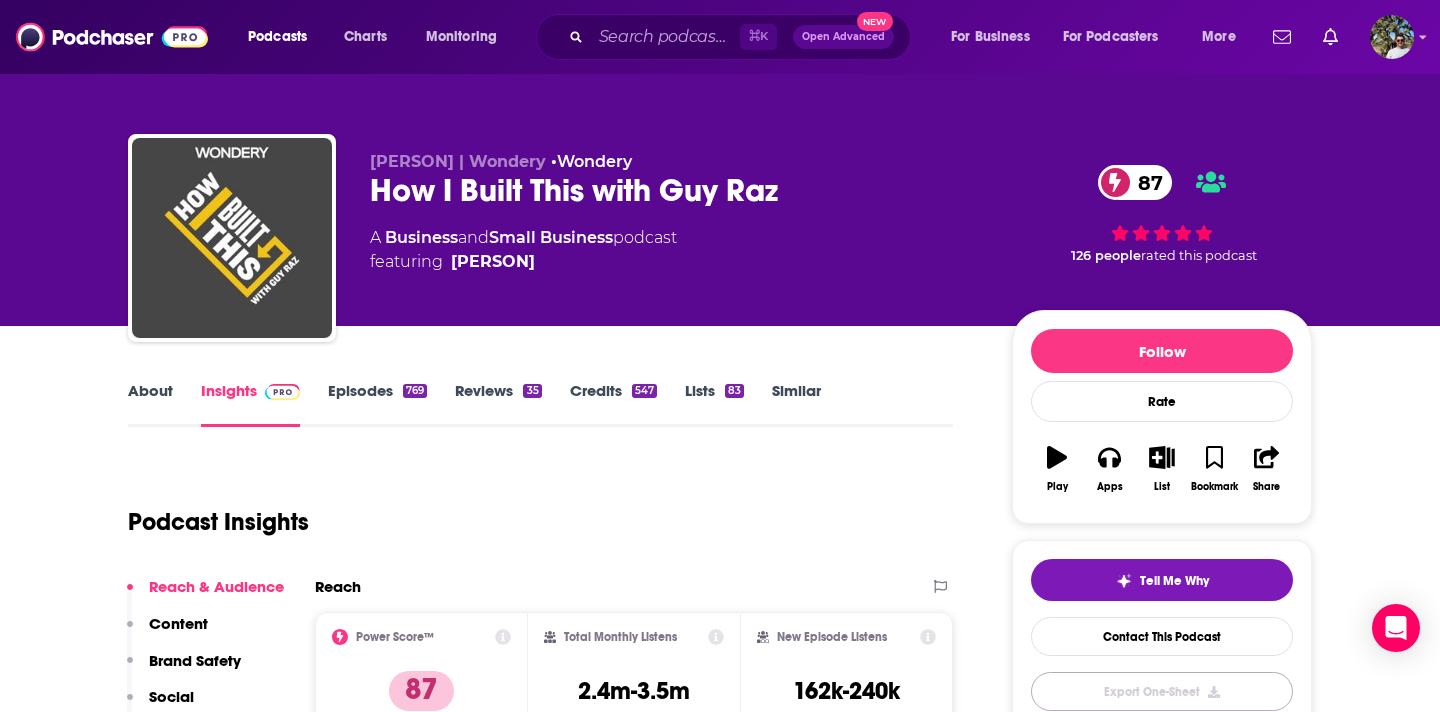 scroll, scrollTop: 146, scrollLeft: 0, axis: vertical 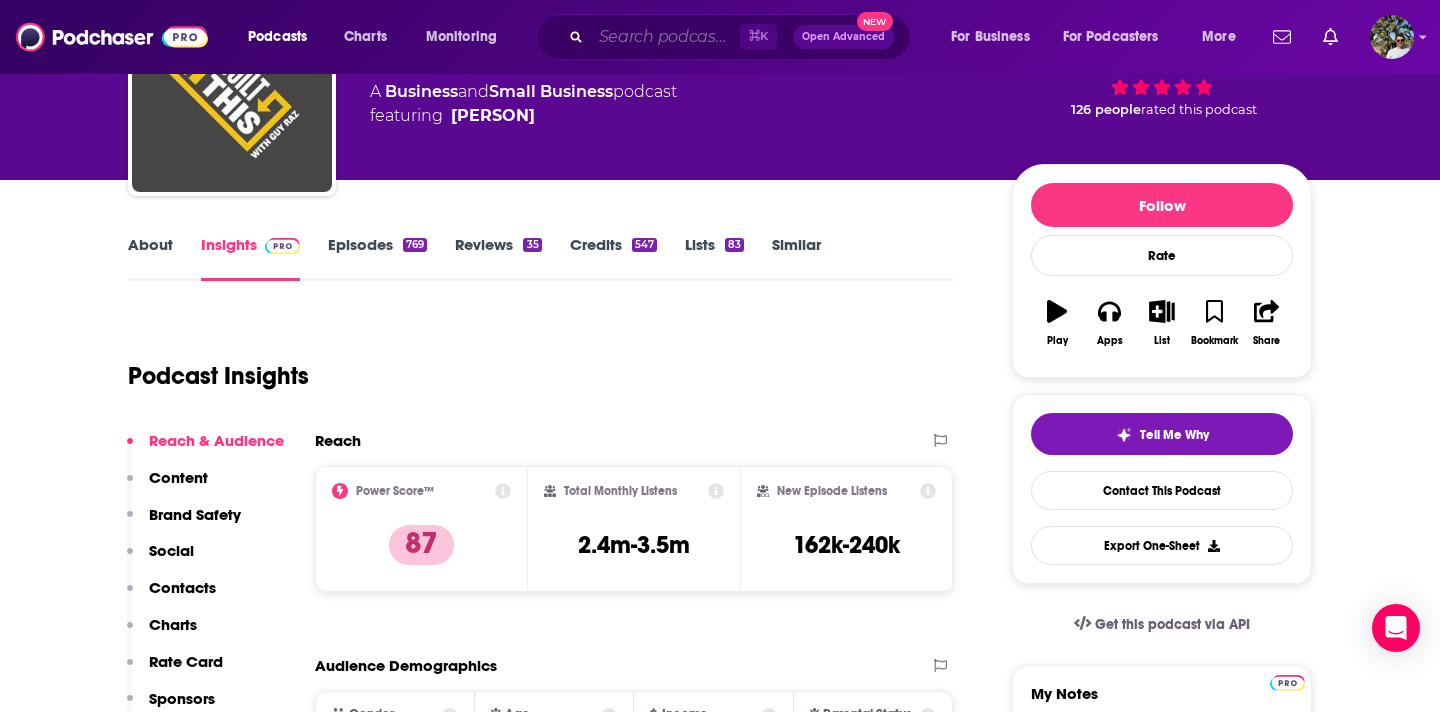 click at bounding box center (665, 37) 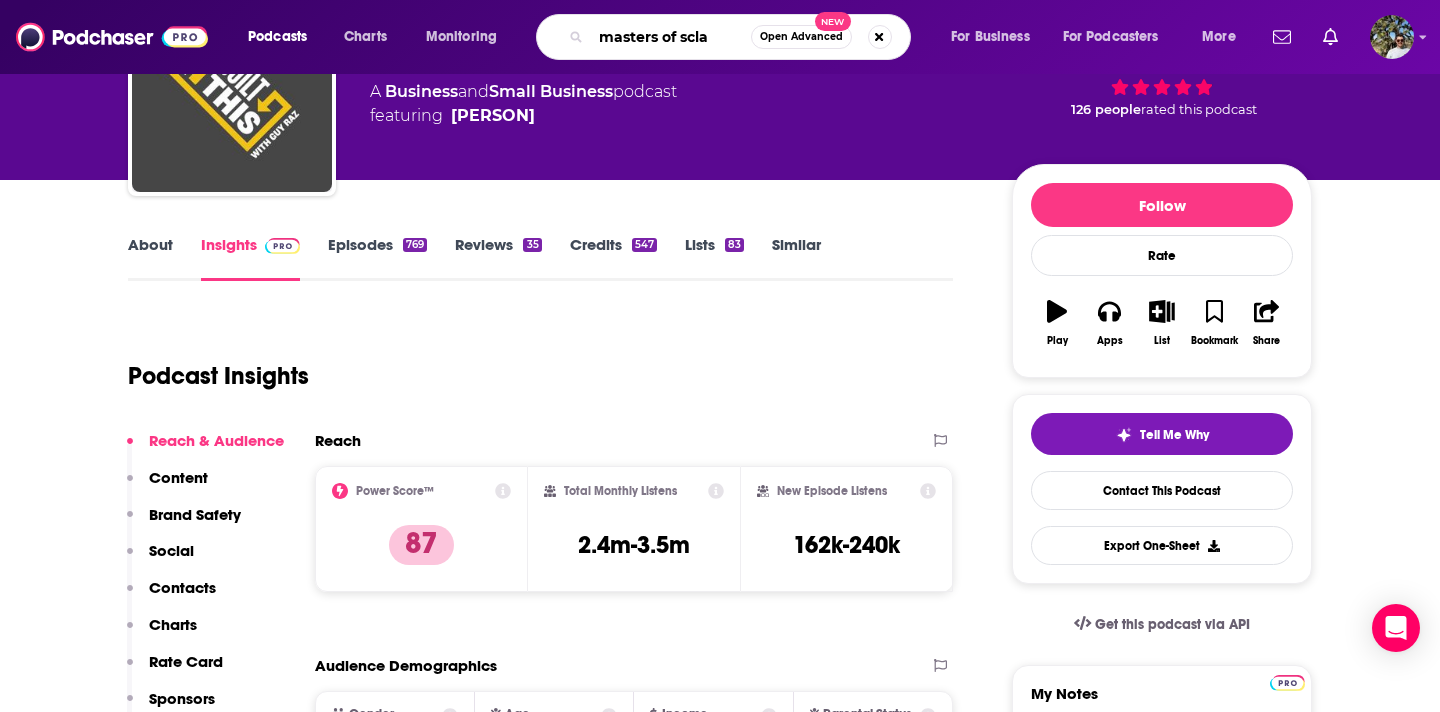 type on "masters of sclae" 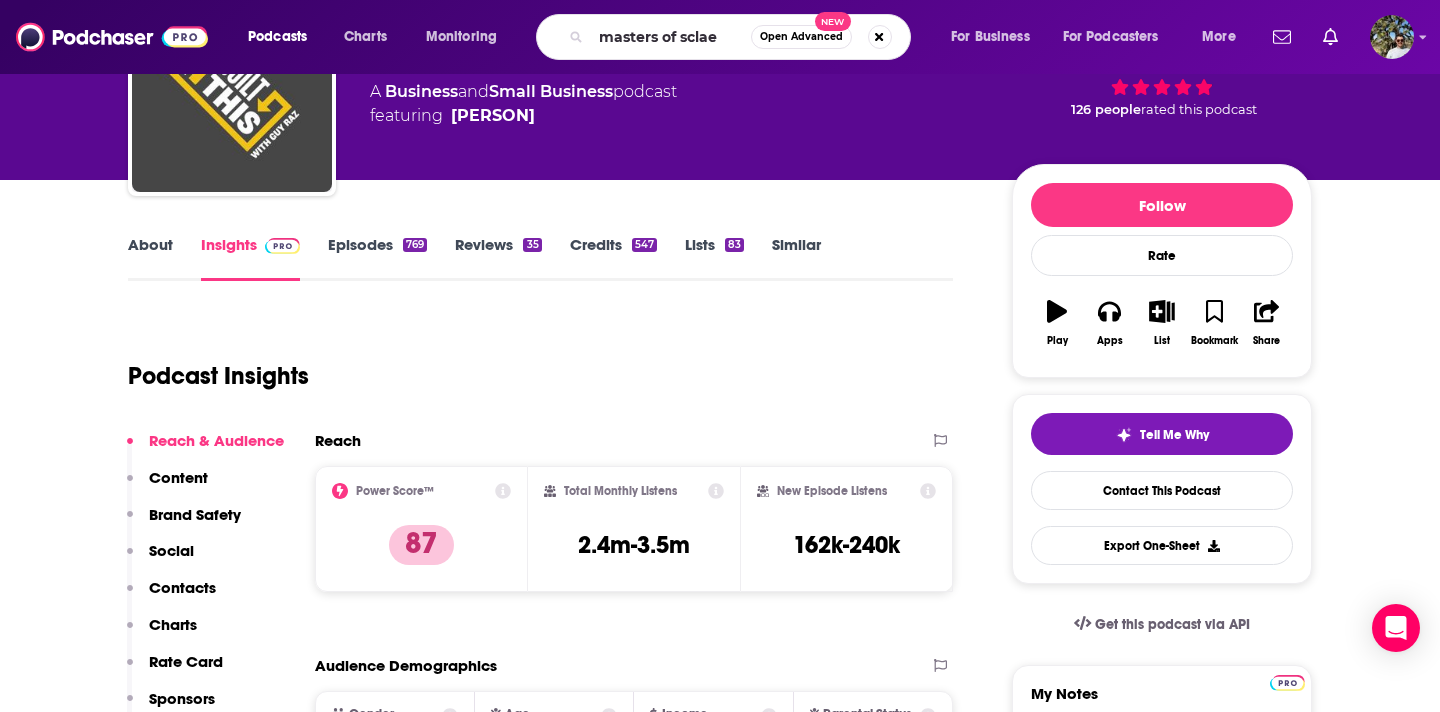 scroll, scrollTop: 0, scrollLeft: 0, axis: both 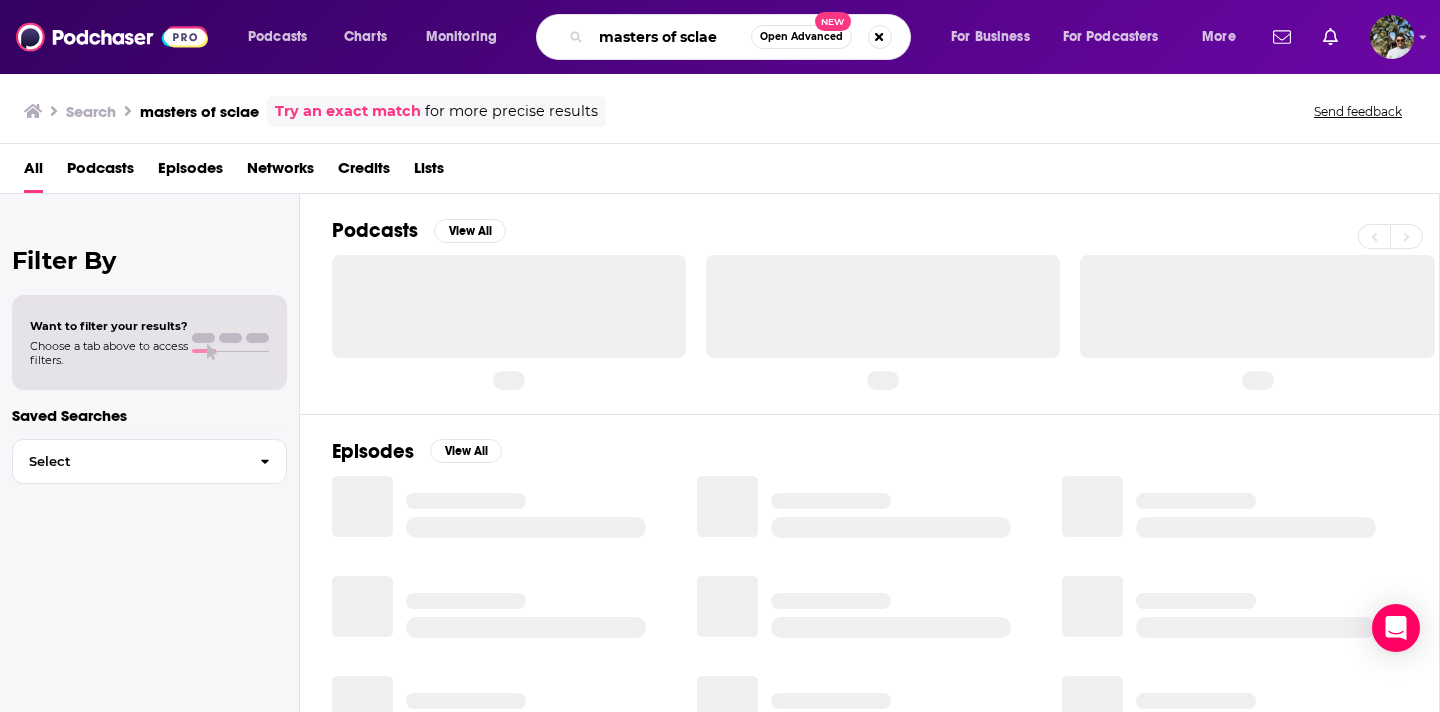 click on "masters of sclae" at bounding box center (671, 37) 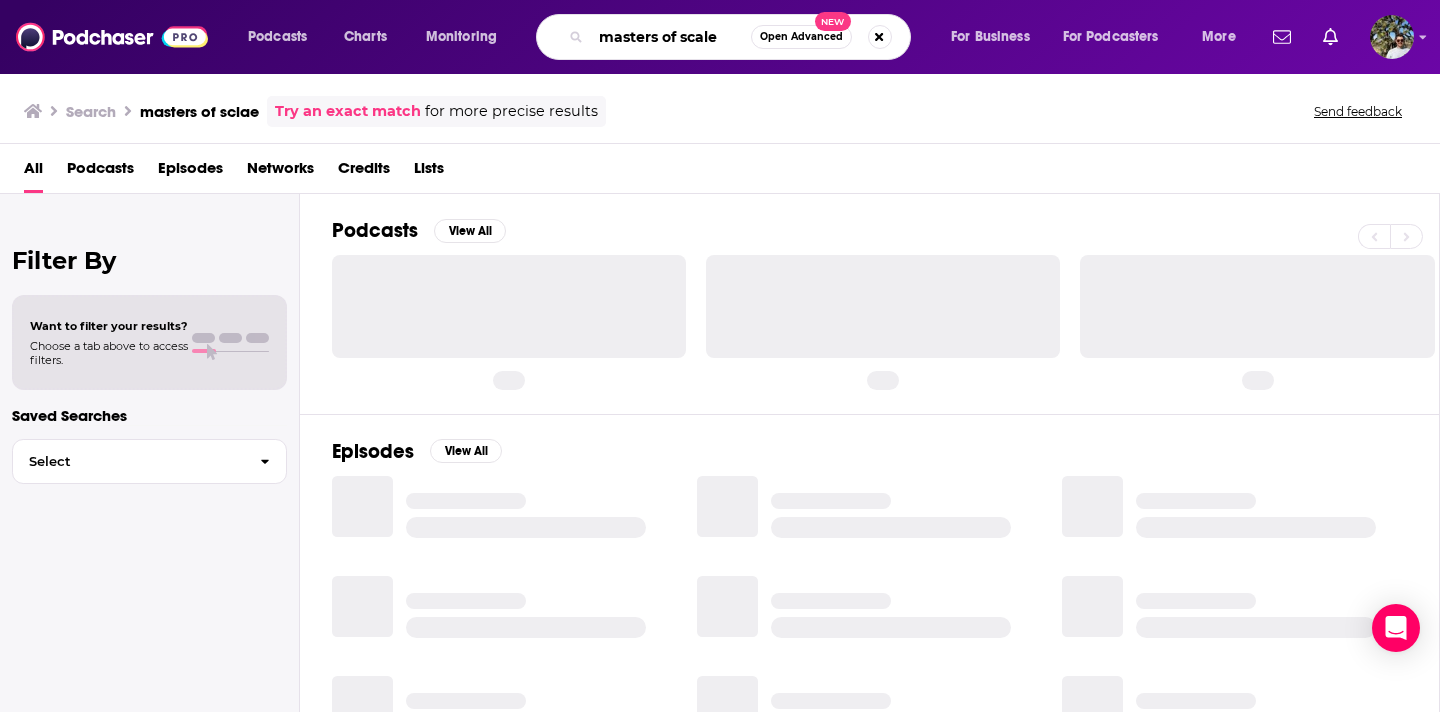 type on "masters of scale" 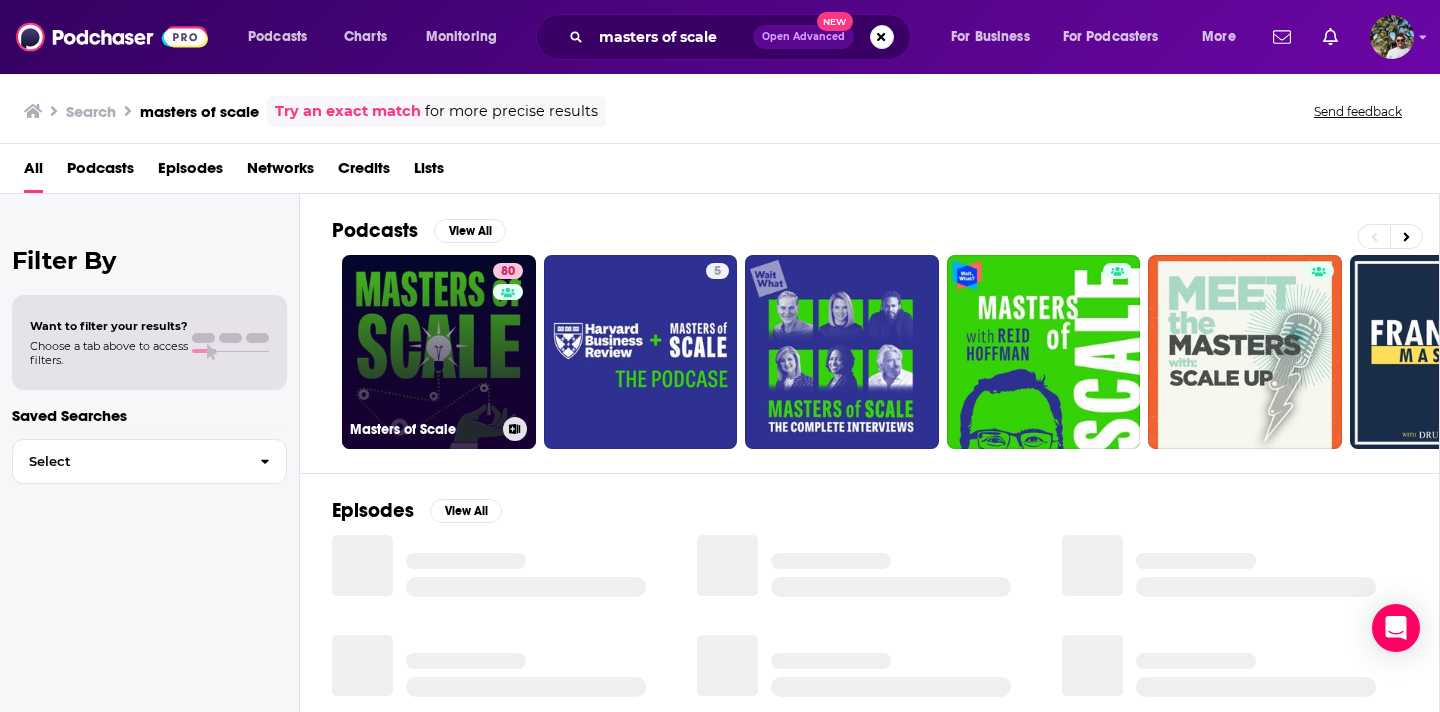 click on "80 Masters of Scale" at bounding box center (439, 352) 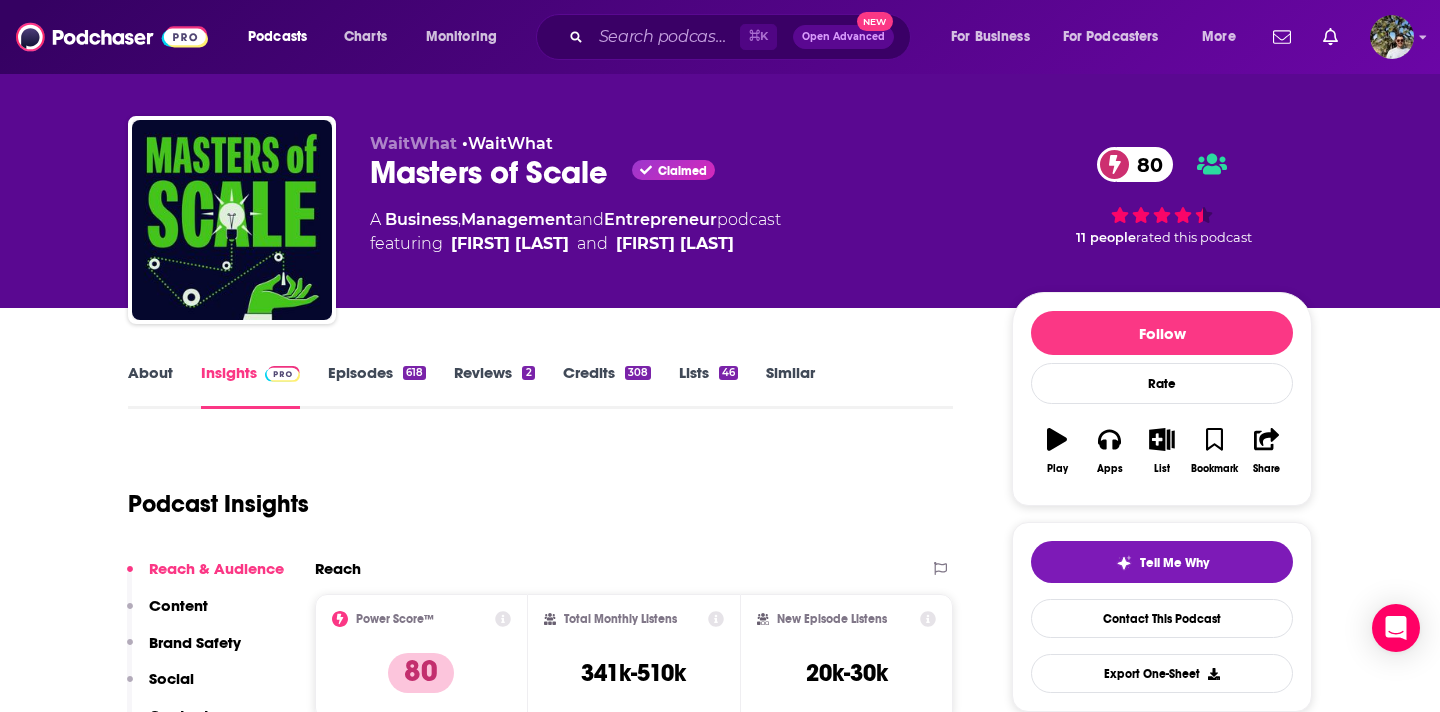 scroll, scrollTop: 34, scrollLeft: 0, axis: vertical 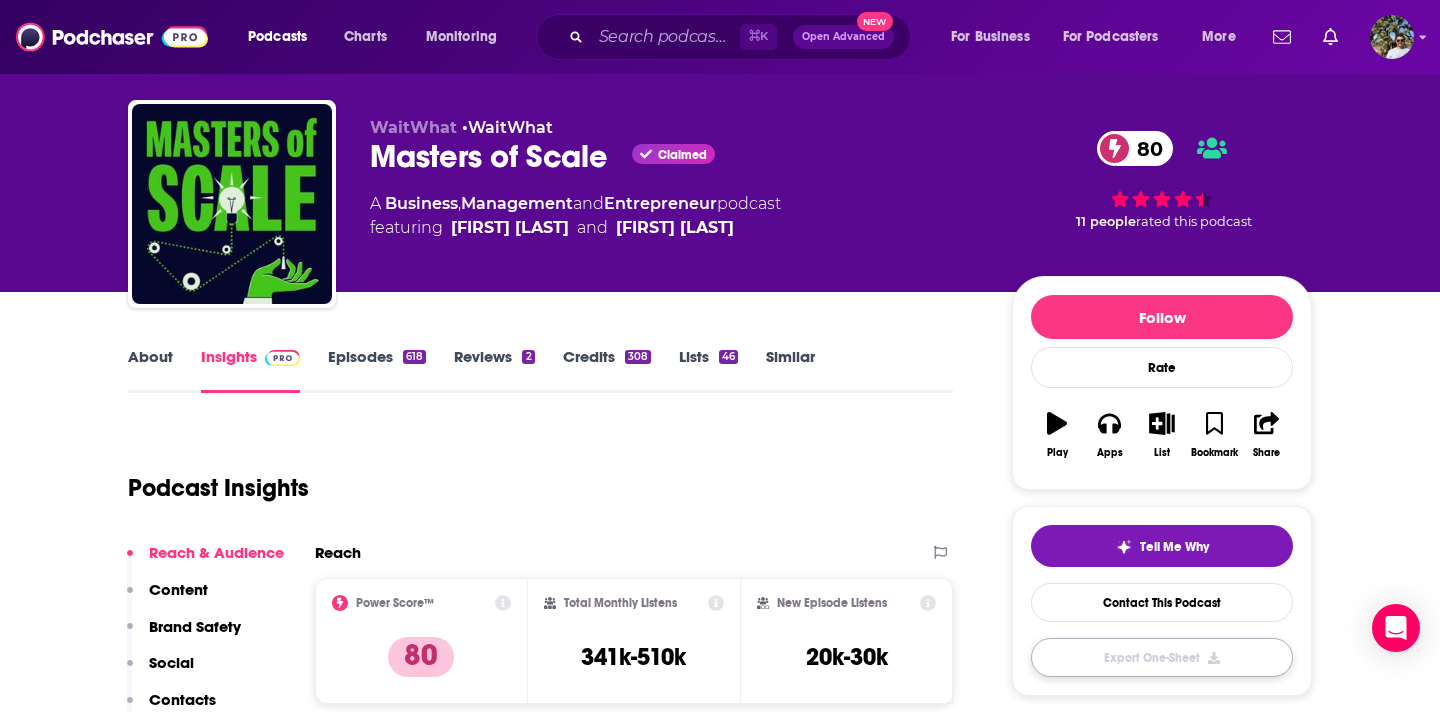 click on "Export One-Sheet" at bounding box center (1162, 657) 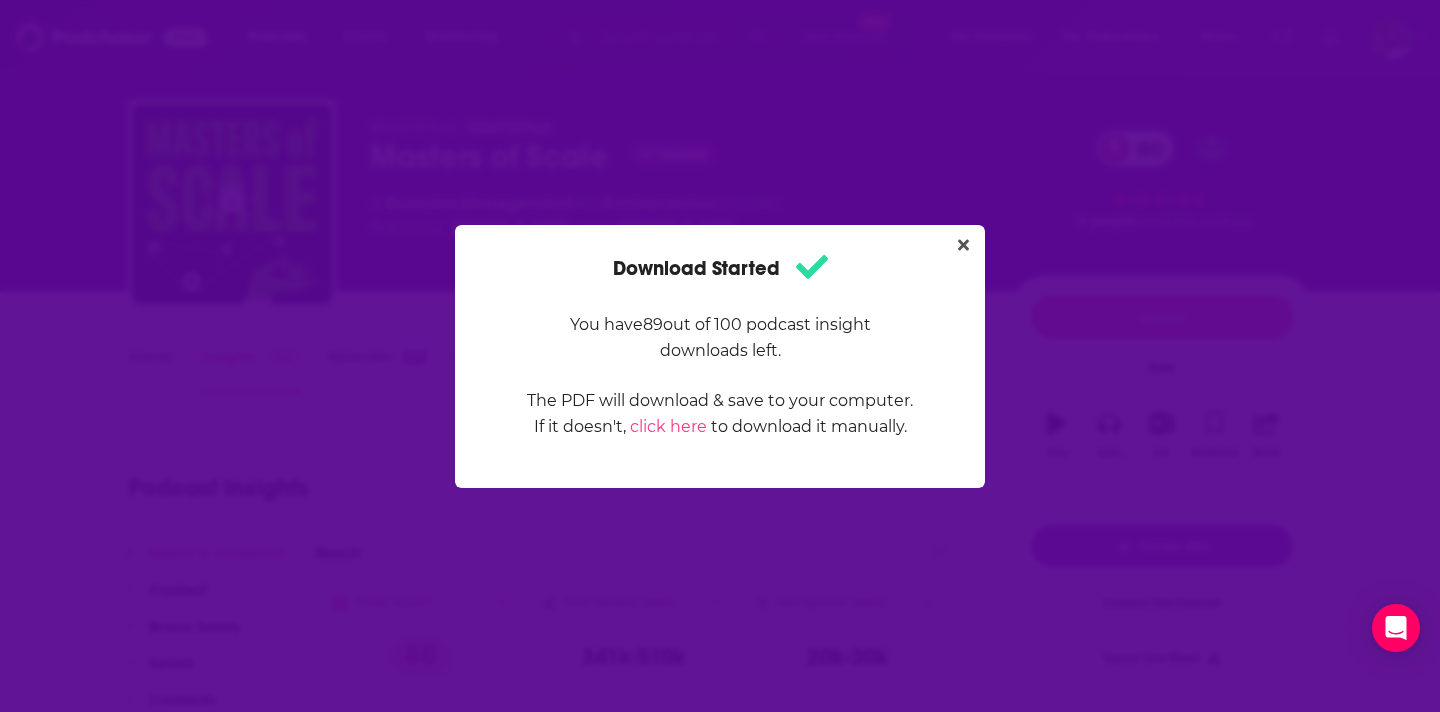 scroll, scrollTop: 0, scrollLeft: 0, axis: both 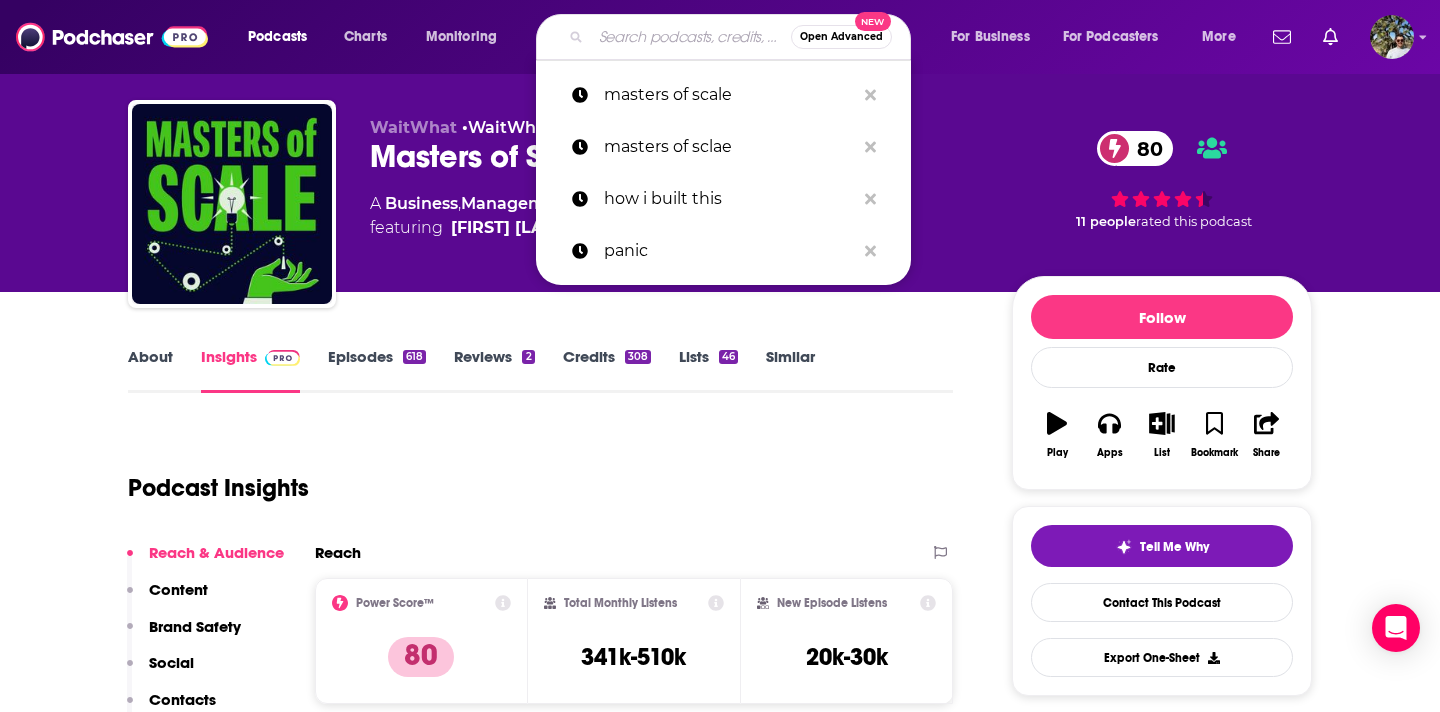 click at bounding box center (691, 37) 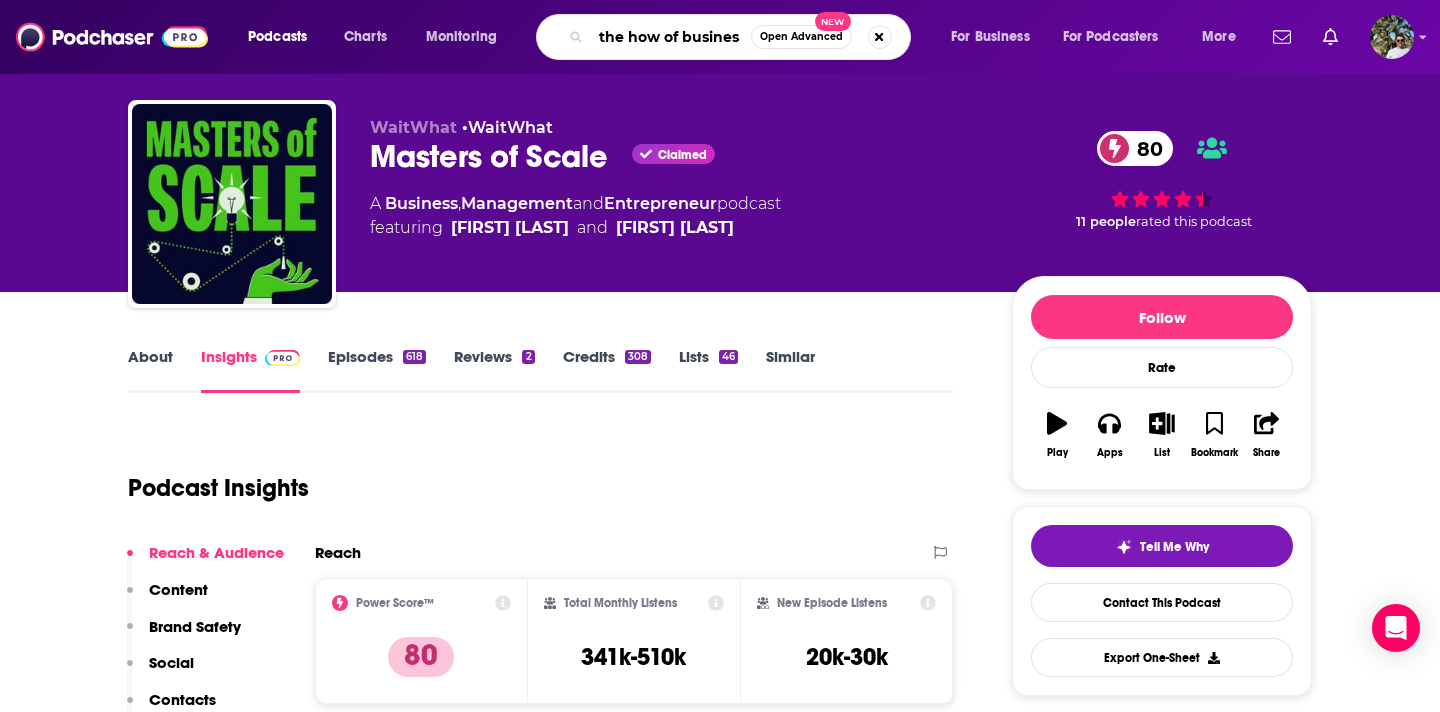 type on "the how of business" 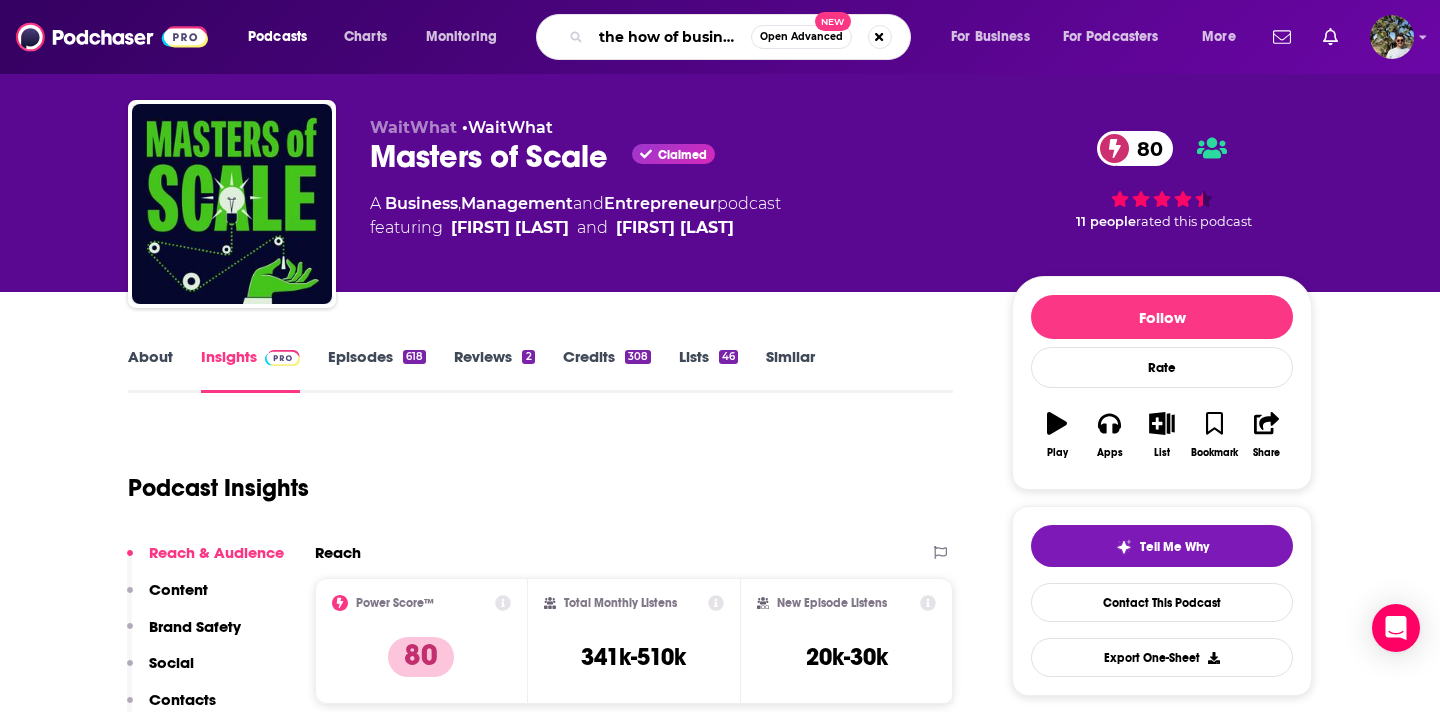 scroll, scrollTop: 0, scrollLeft: 5, axis: horizontal 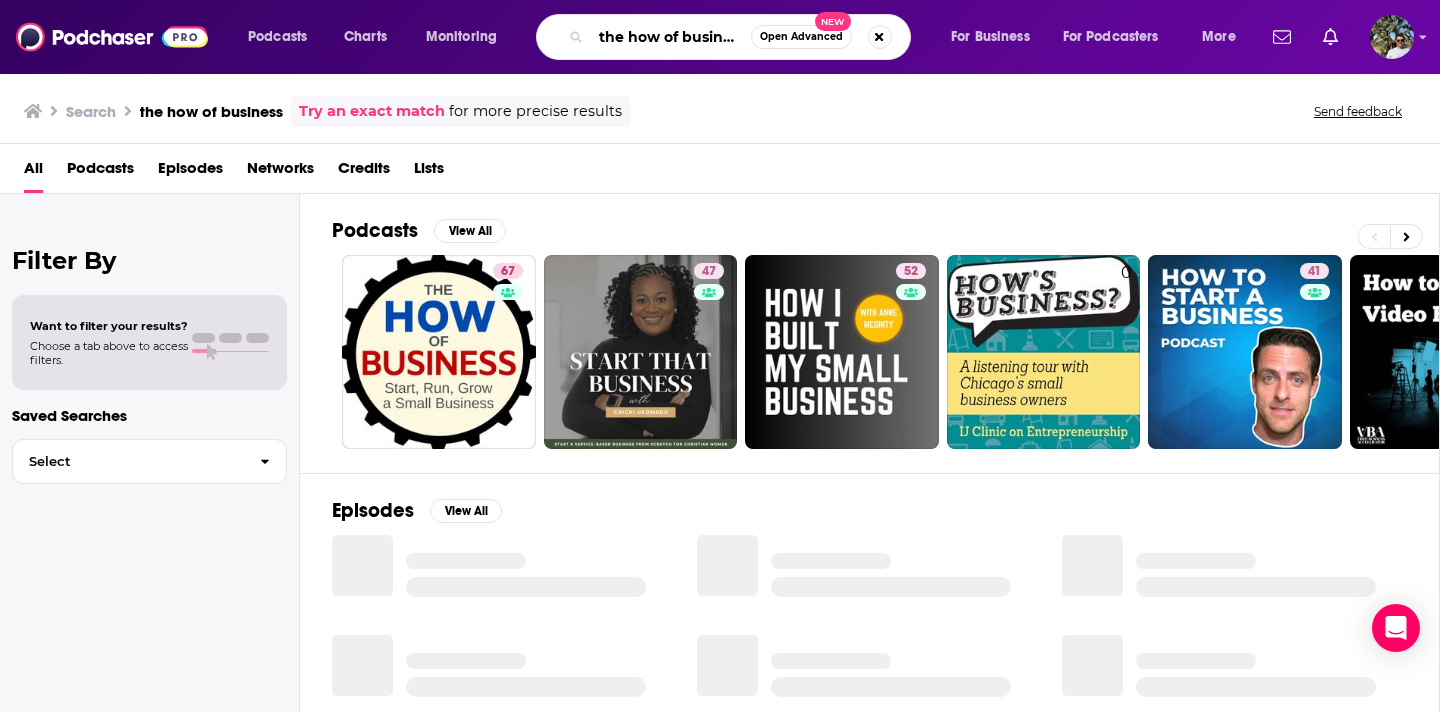 click on "the how of business" at bounding box center [671, 37] 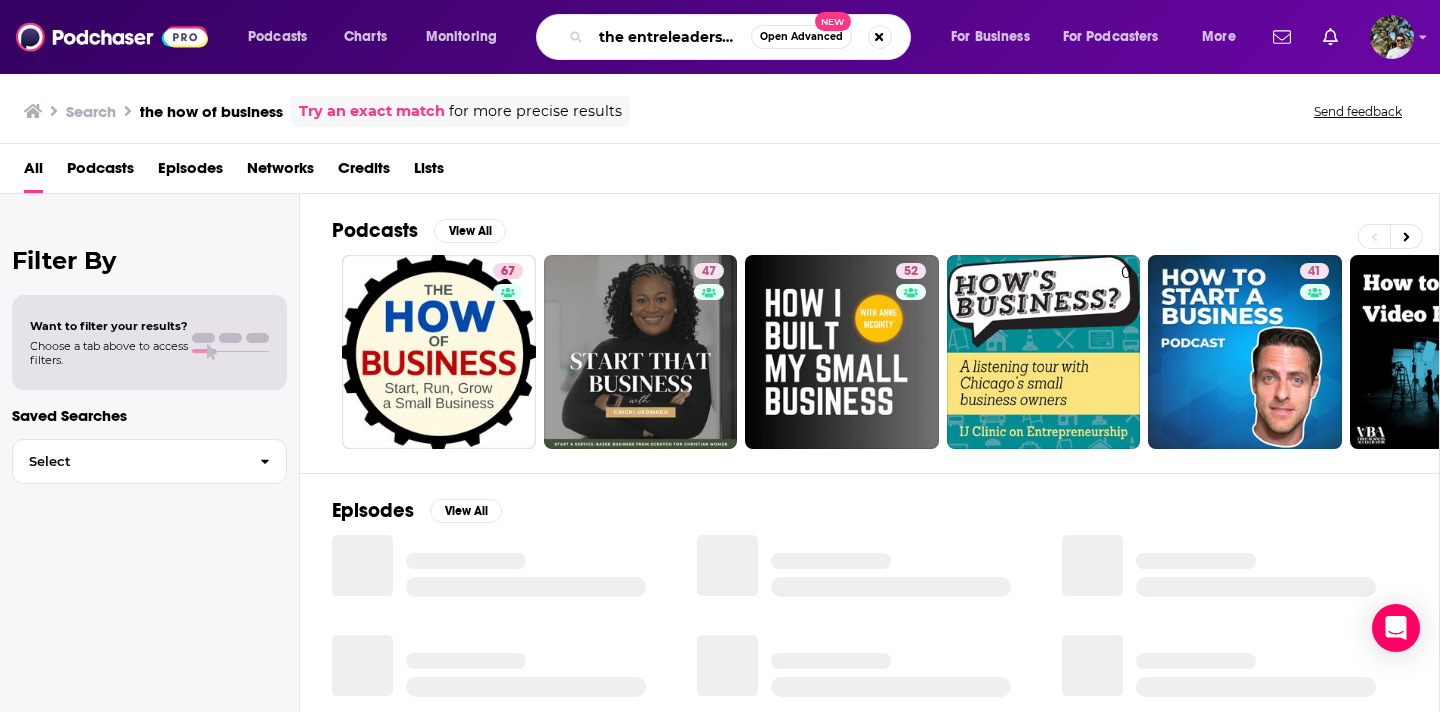 scroll, scrollTop: 0, scrollLeft: 3, axis: horizontal 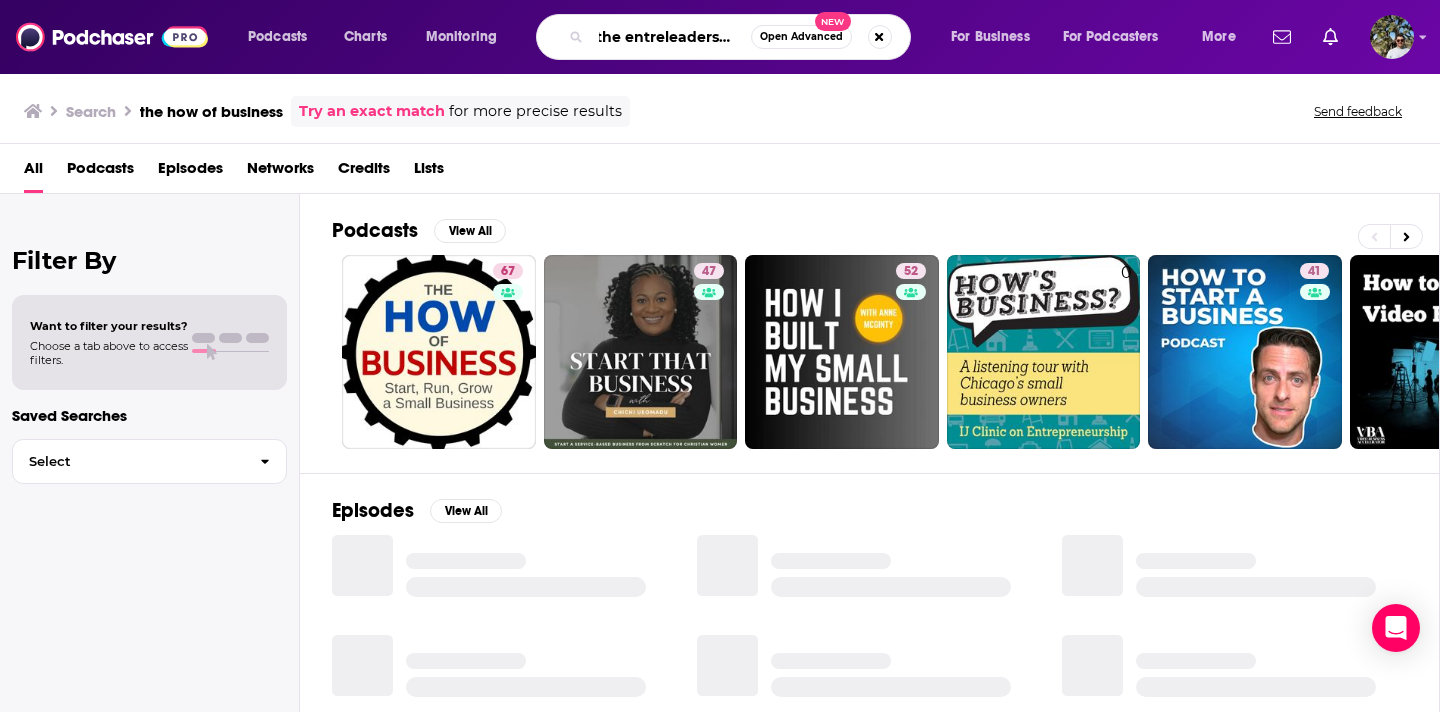 type on "the entreleadership" 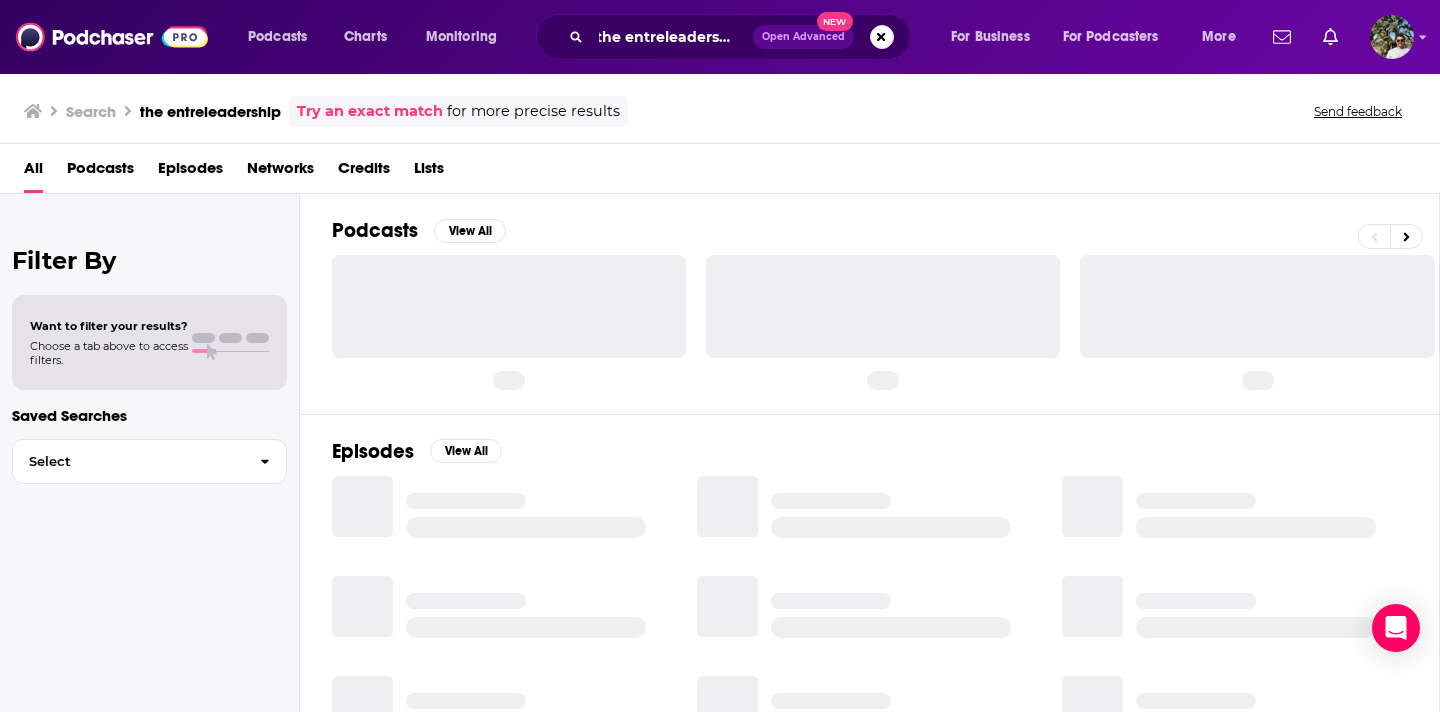 scroll, scrollTop: 0, scrollLeft: 0, axis: both 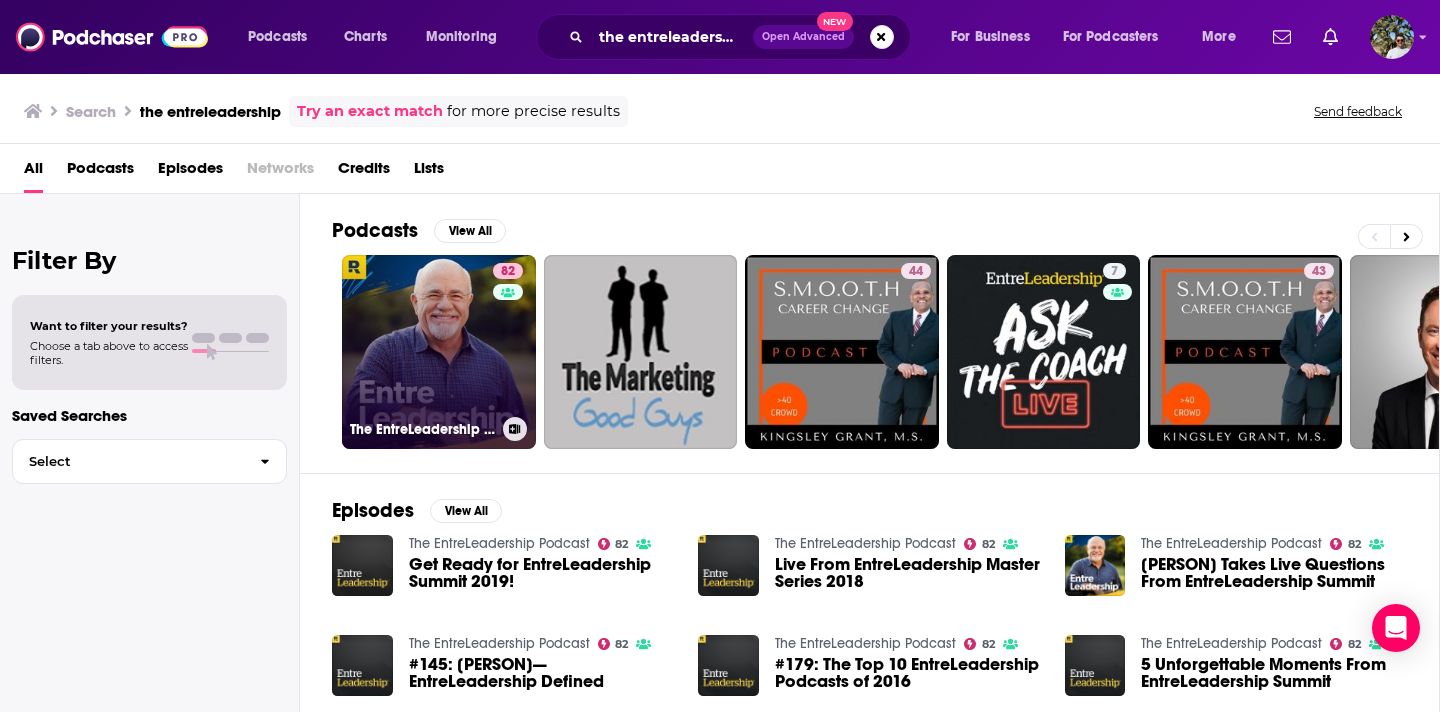 click on "82 The EntreLeadership Podcast" at bounding box center [439, 352] 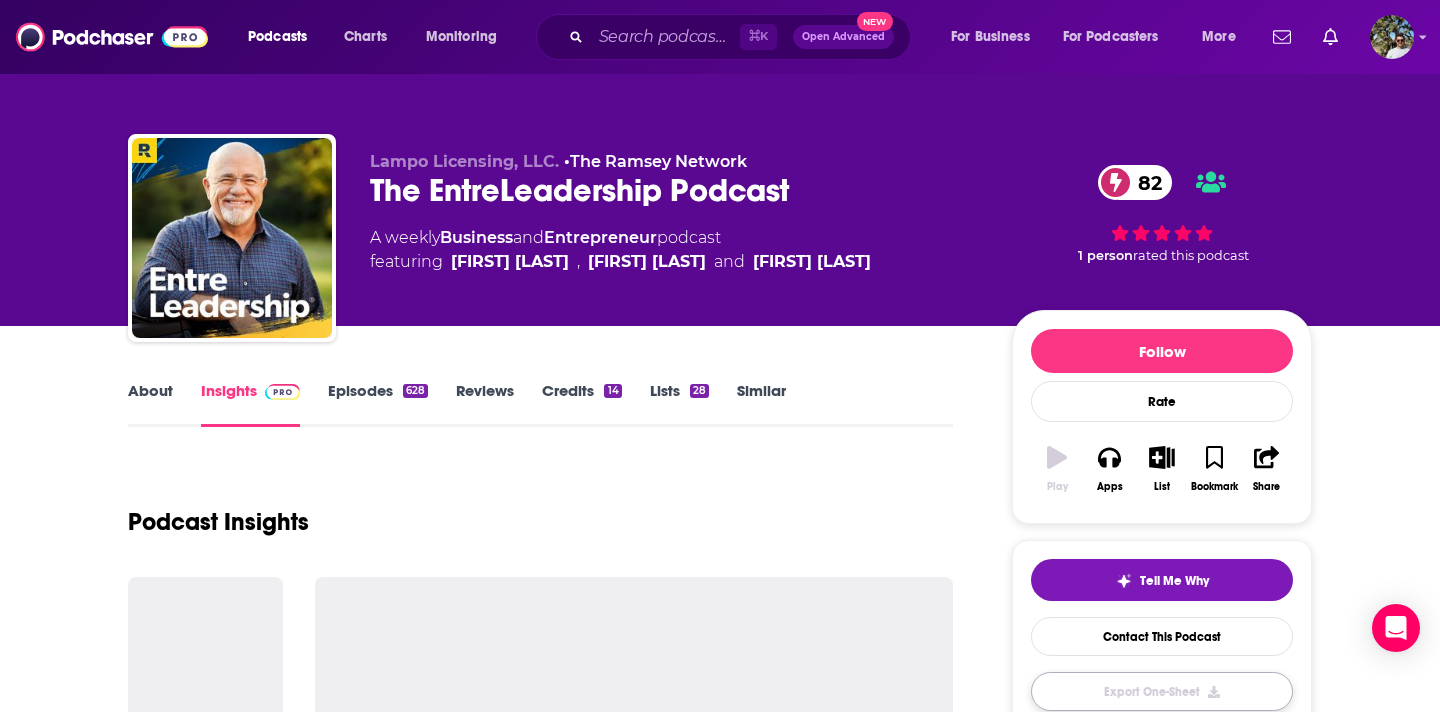 click on "Export One-Sheet" at bounding box center (1162, 691) 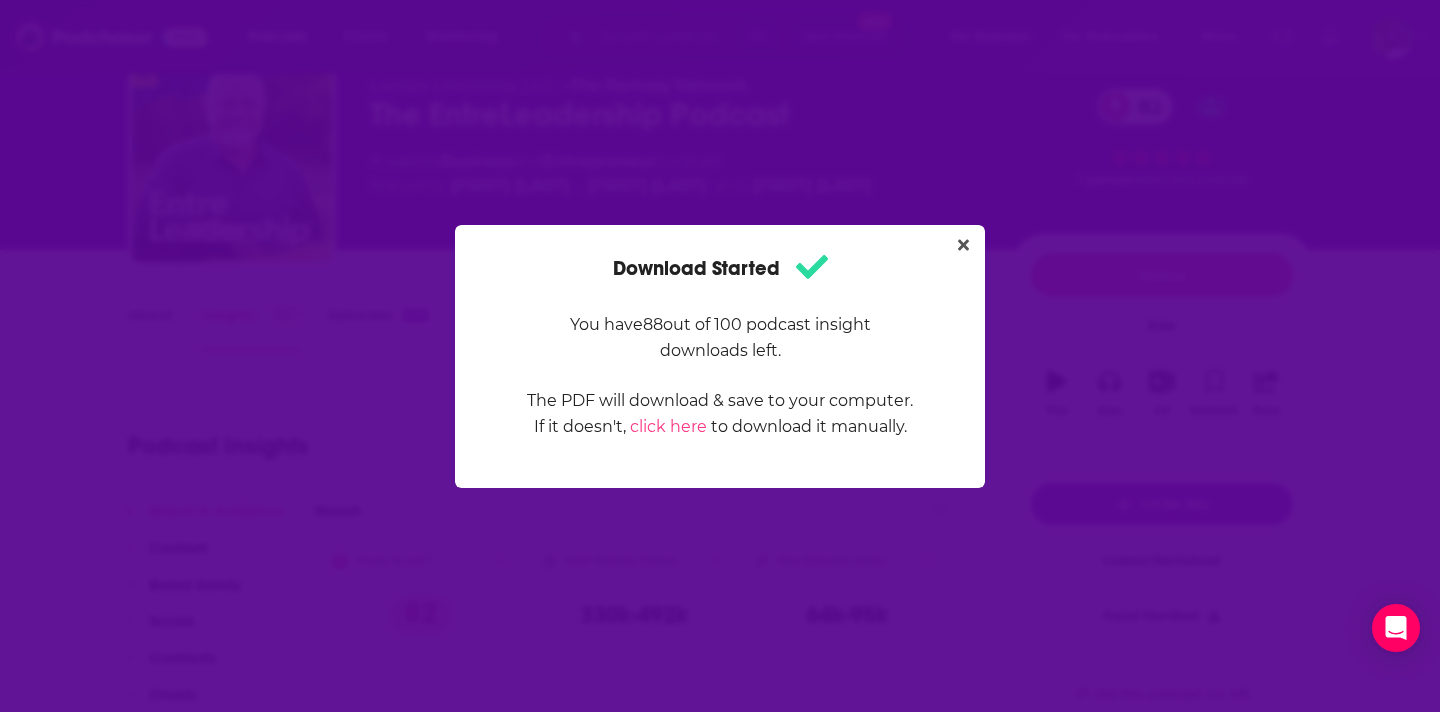 scroll, scrollTop: 0, scrollLeft: 0, axis: both 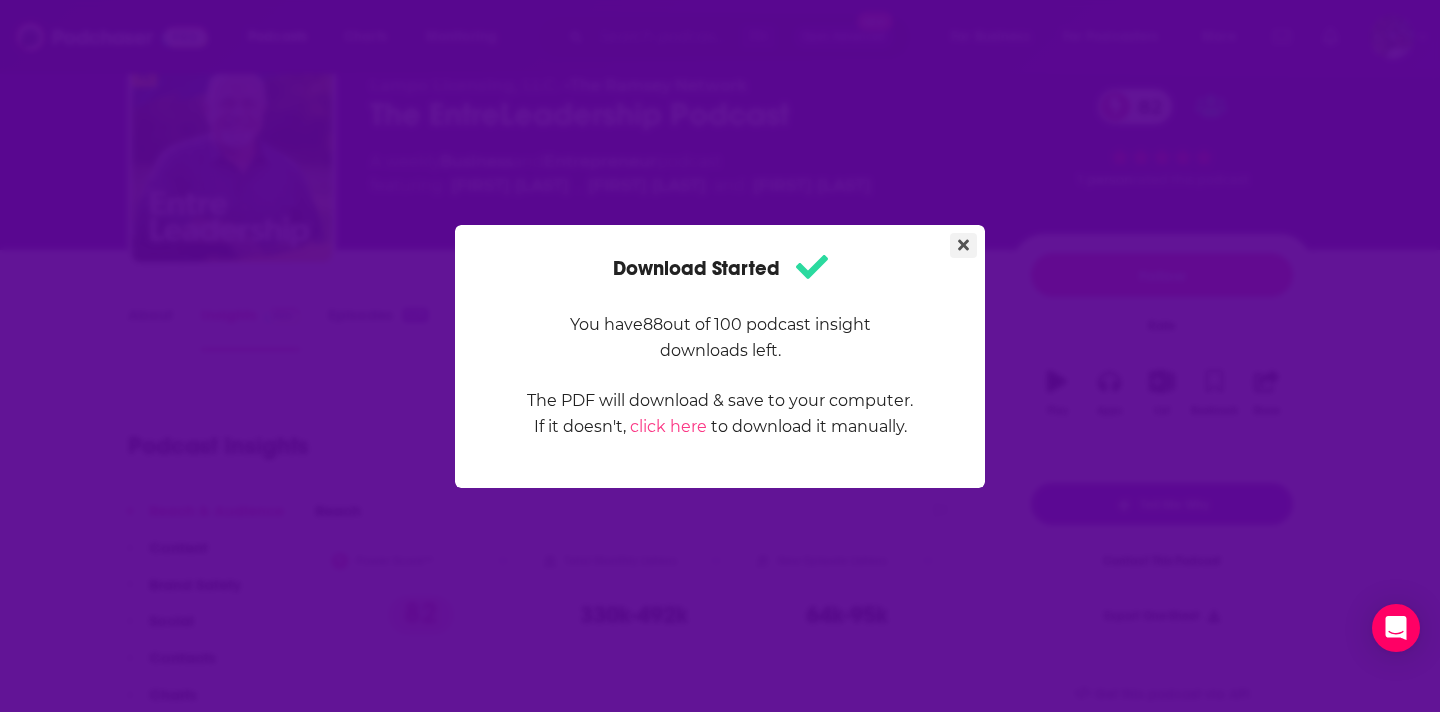 click 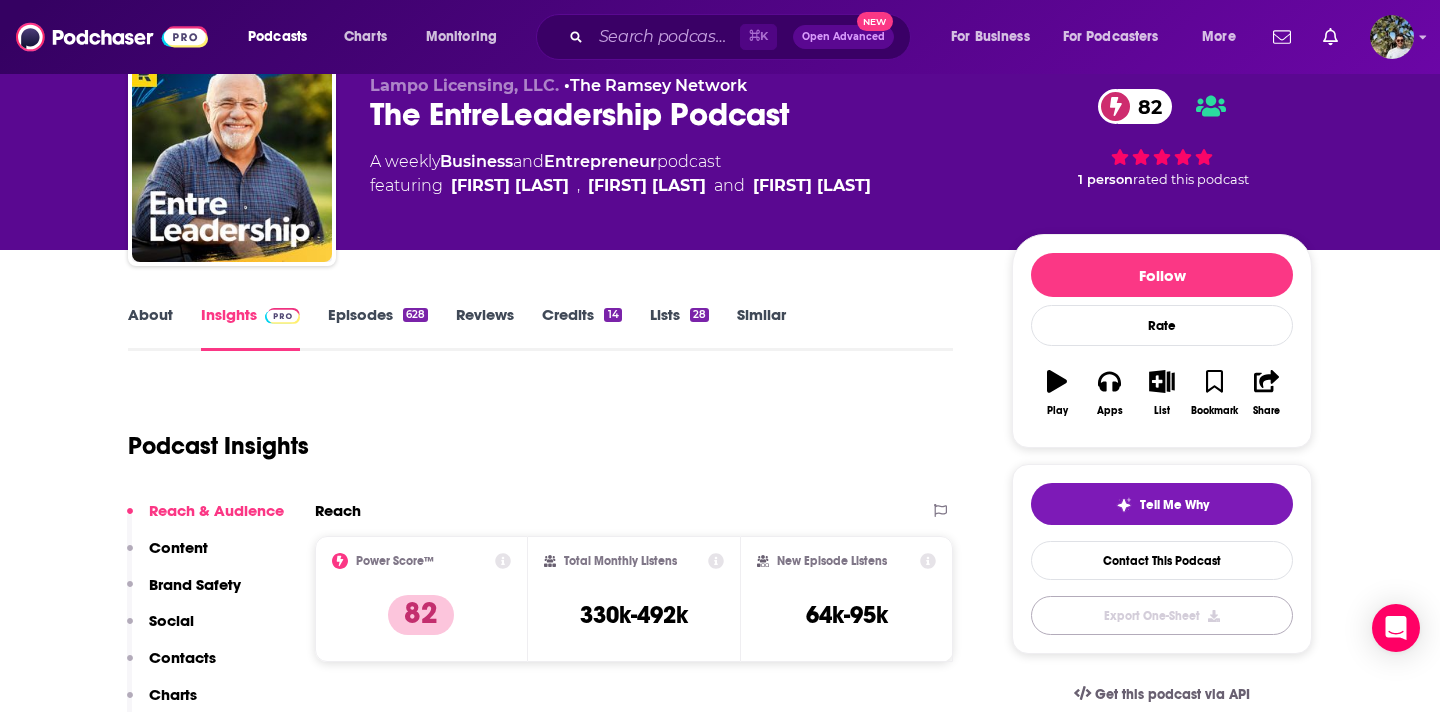 scroll, scrollTop: 76, scrollLeft: 0, axis: vertical 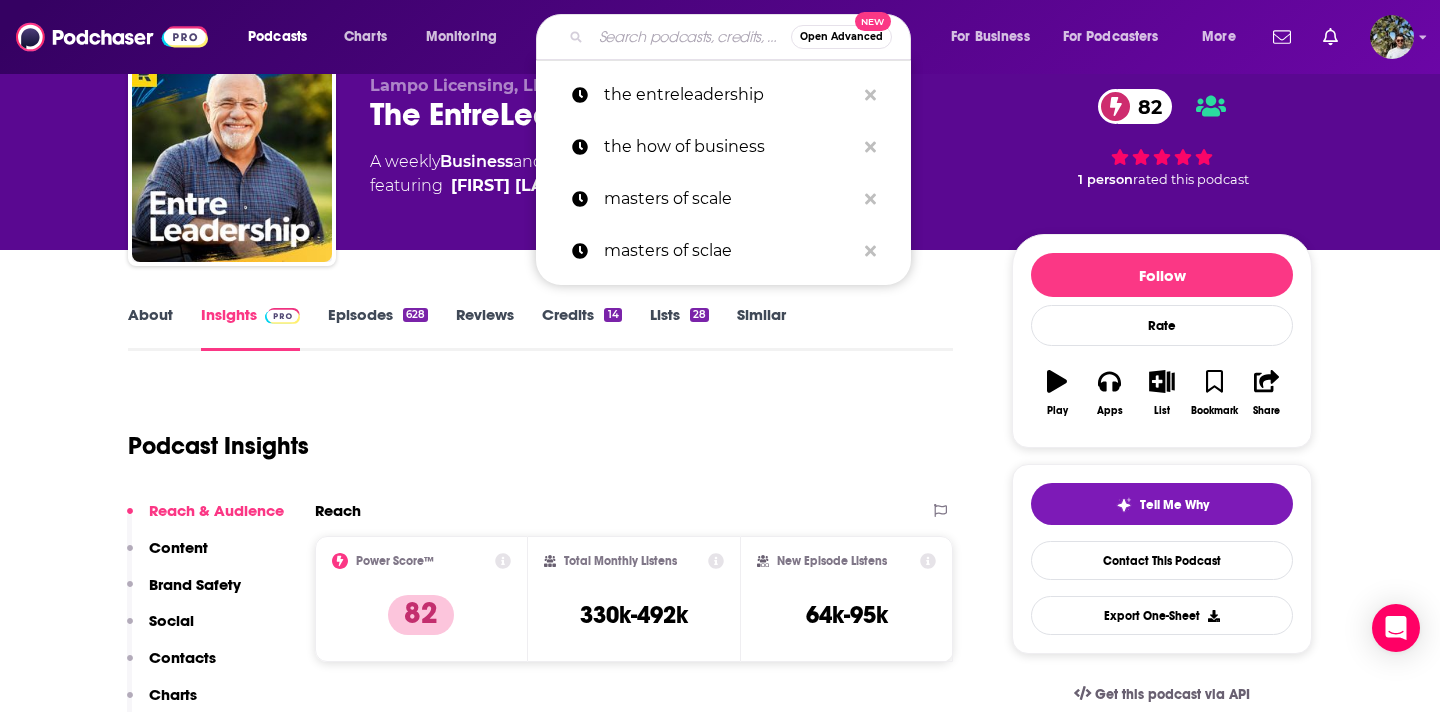 click at bounding box center [691, 37] 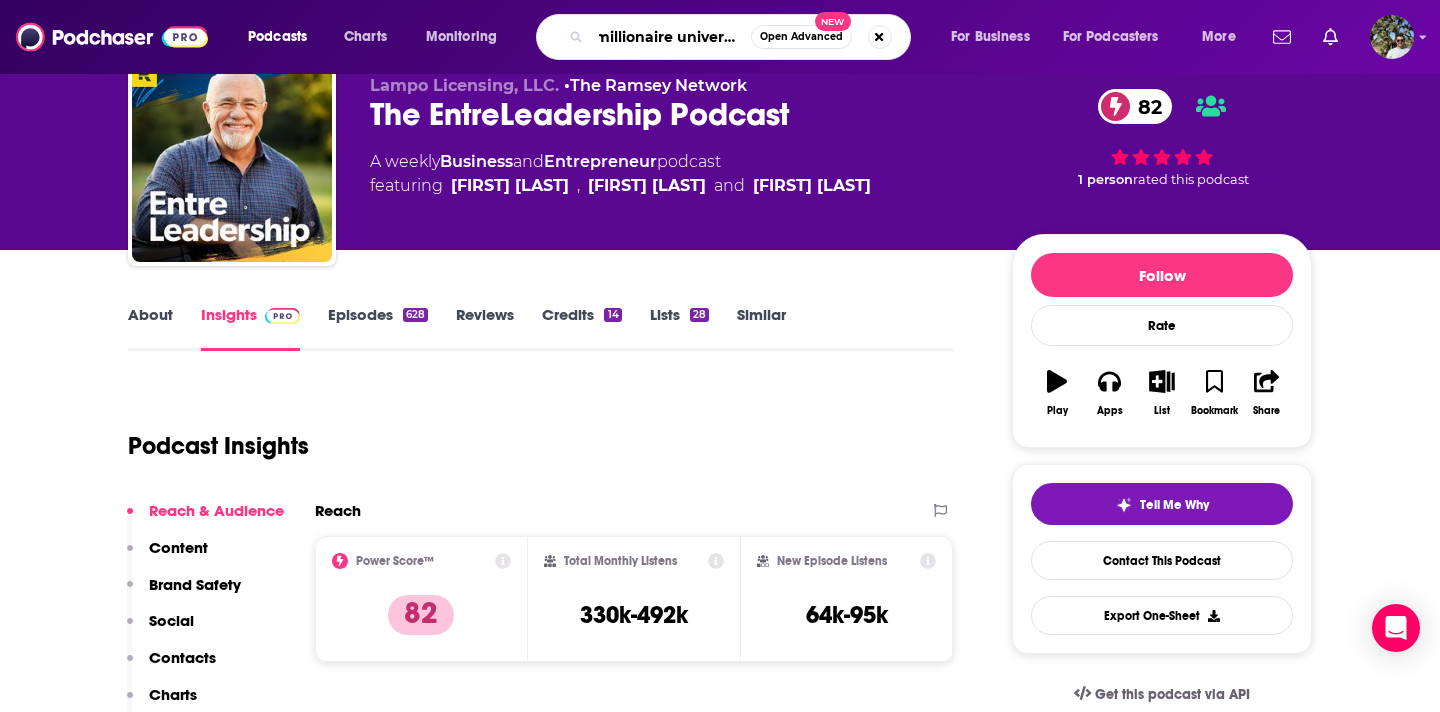 type on "millionaire university" 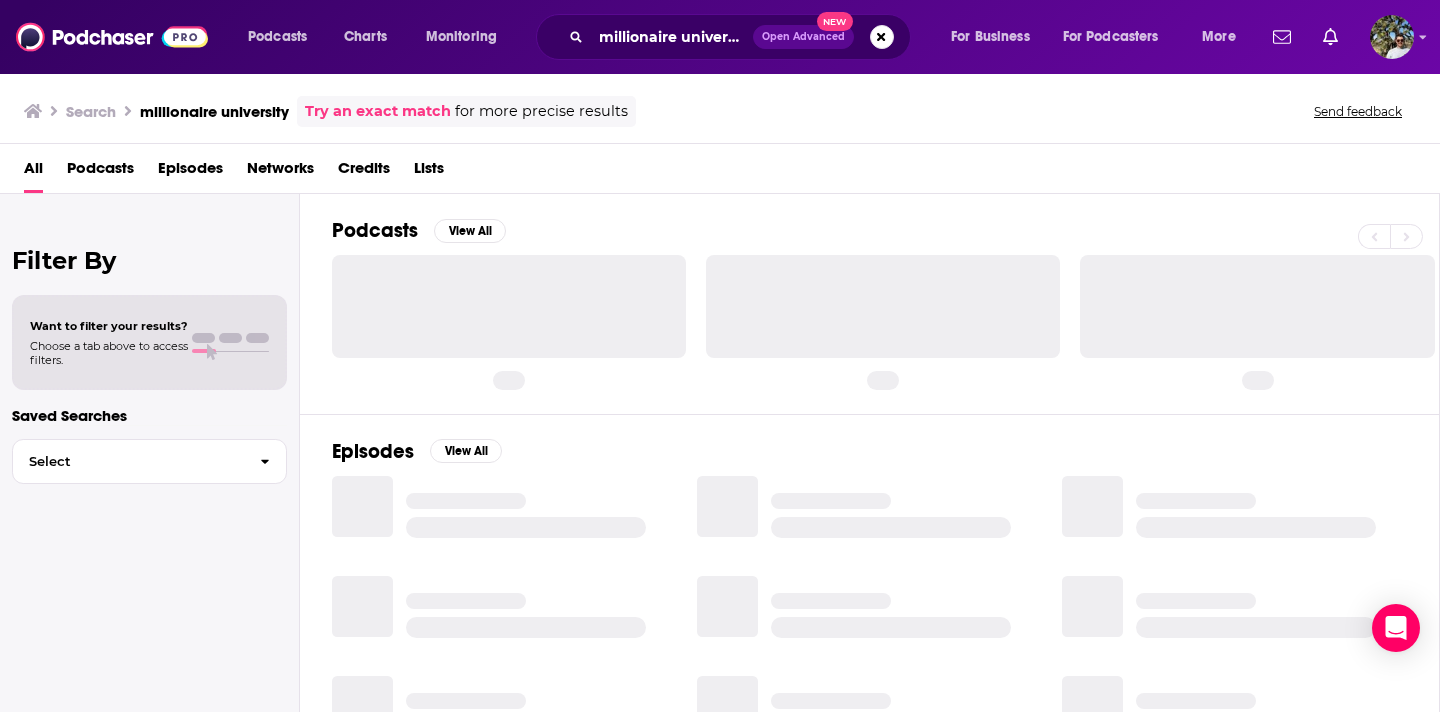 scroll, scrollTop: 0, scrollLeft: 0, axis: both 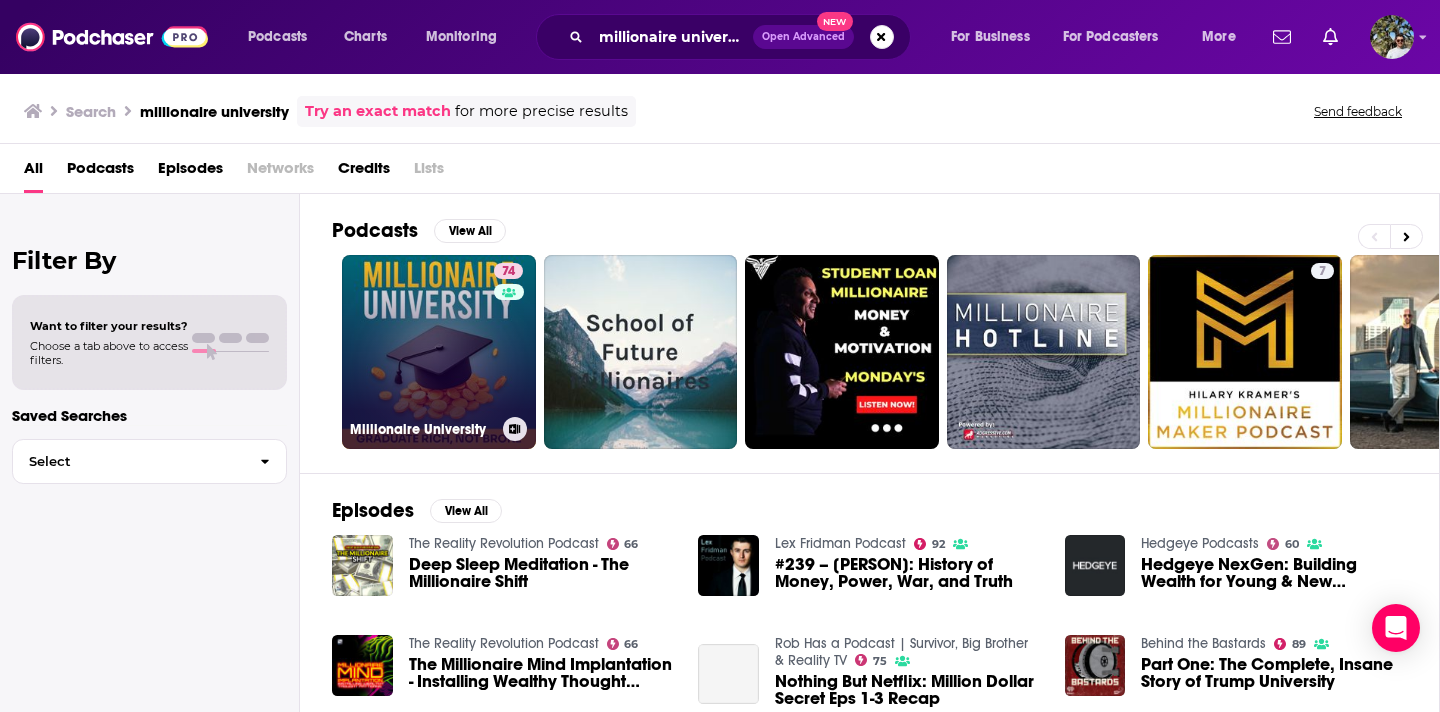 click on "74 Millionaire University" at bounding box center (439, 352) 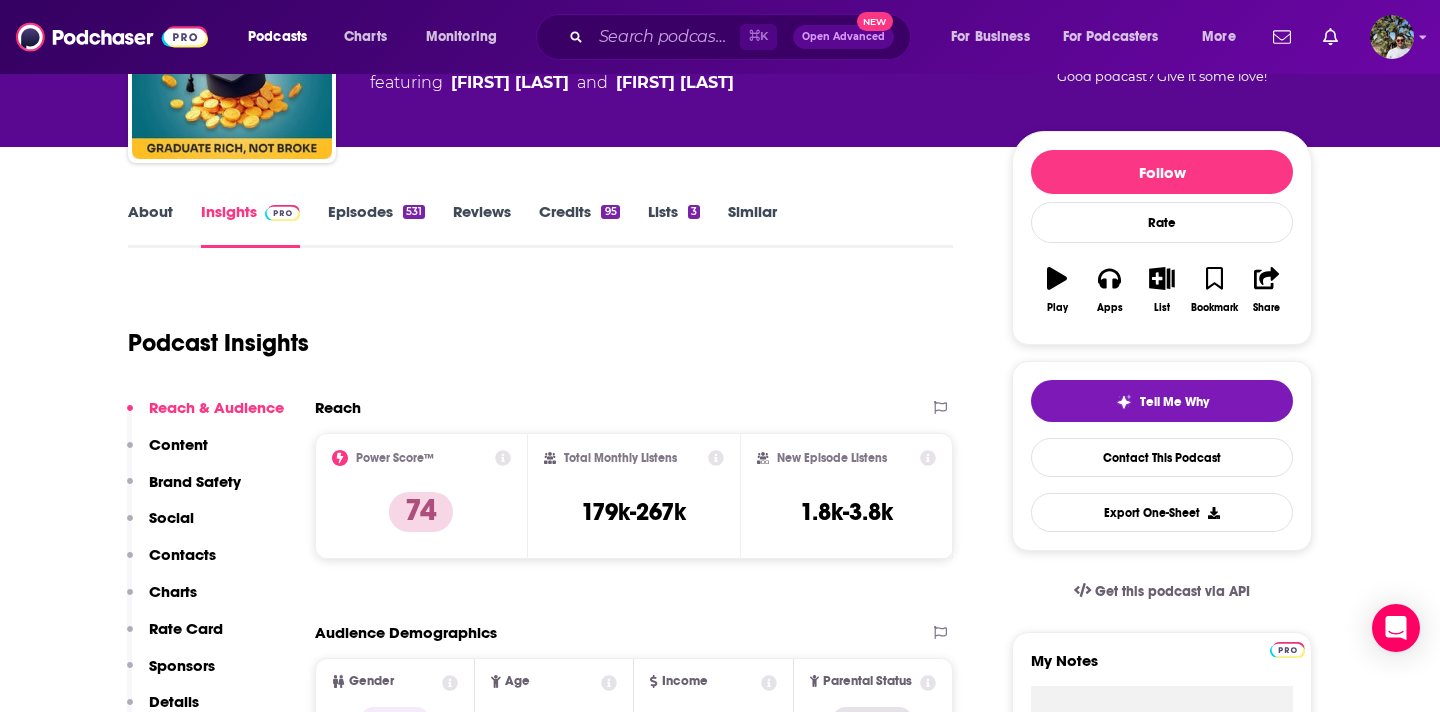 scroll, scrollTop: 226, scrollLeft: 0, axis: vertical 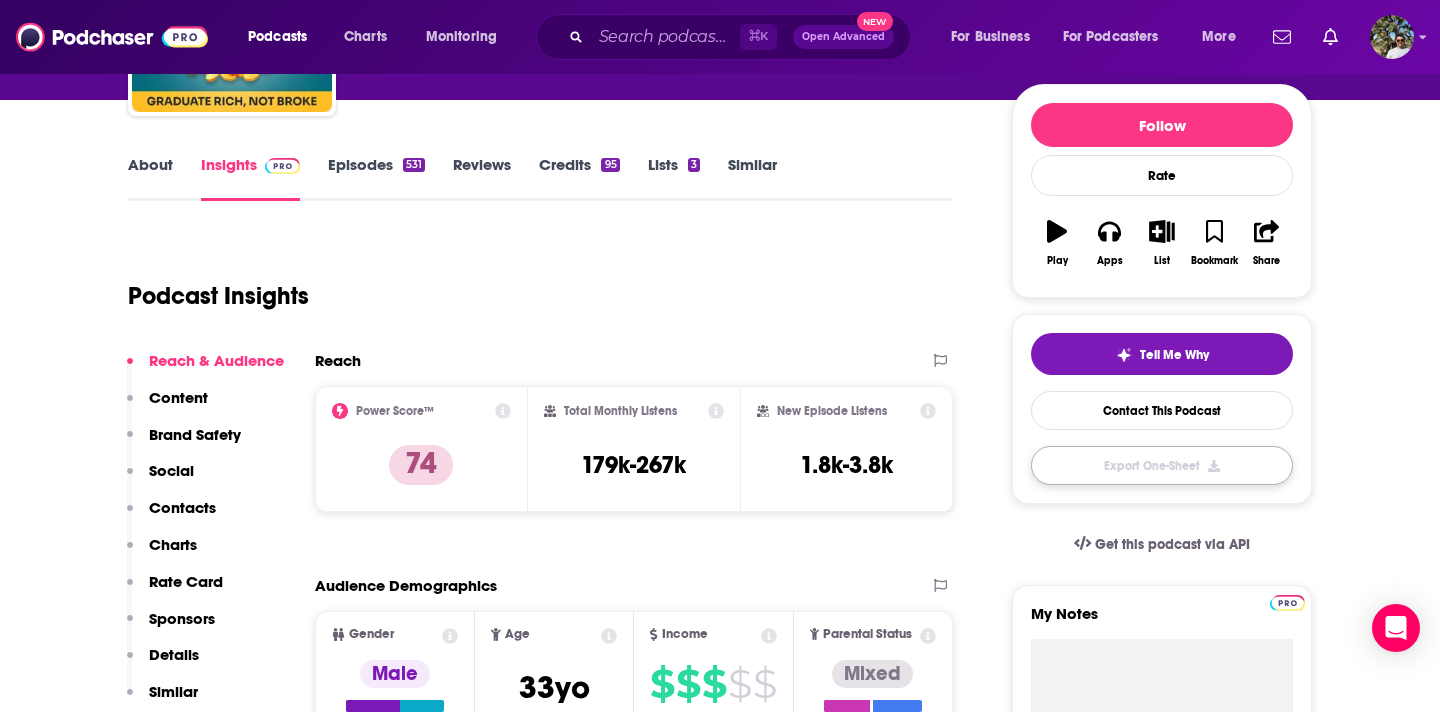 click on "Export One-Sheet" at bounding box center [1162, 465] 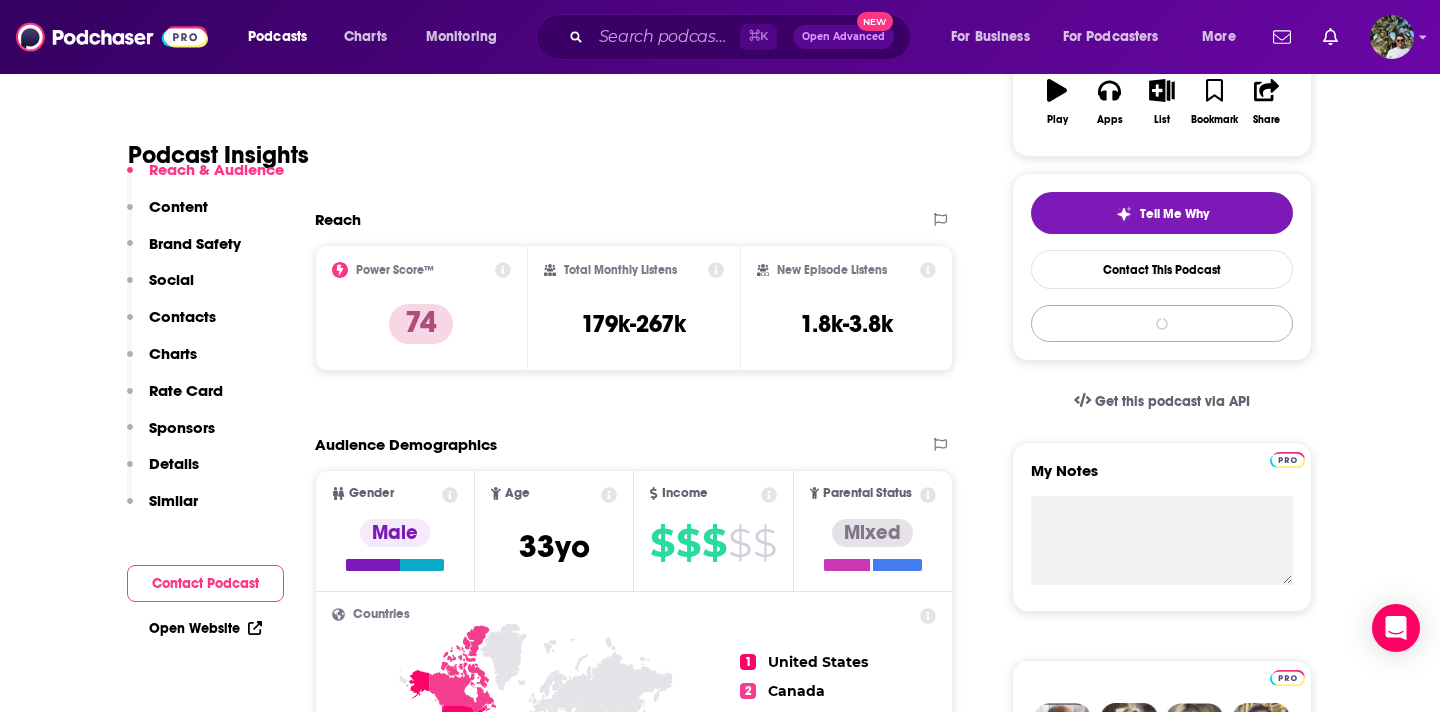 scroll, scrollTop: 0, scrollLeft: 0, axis: both 